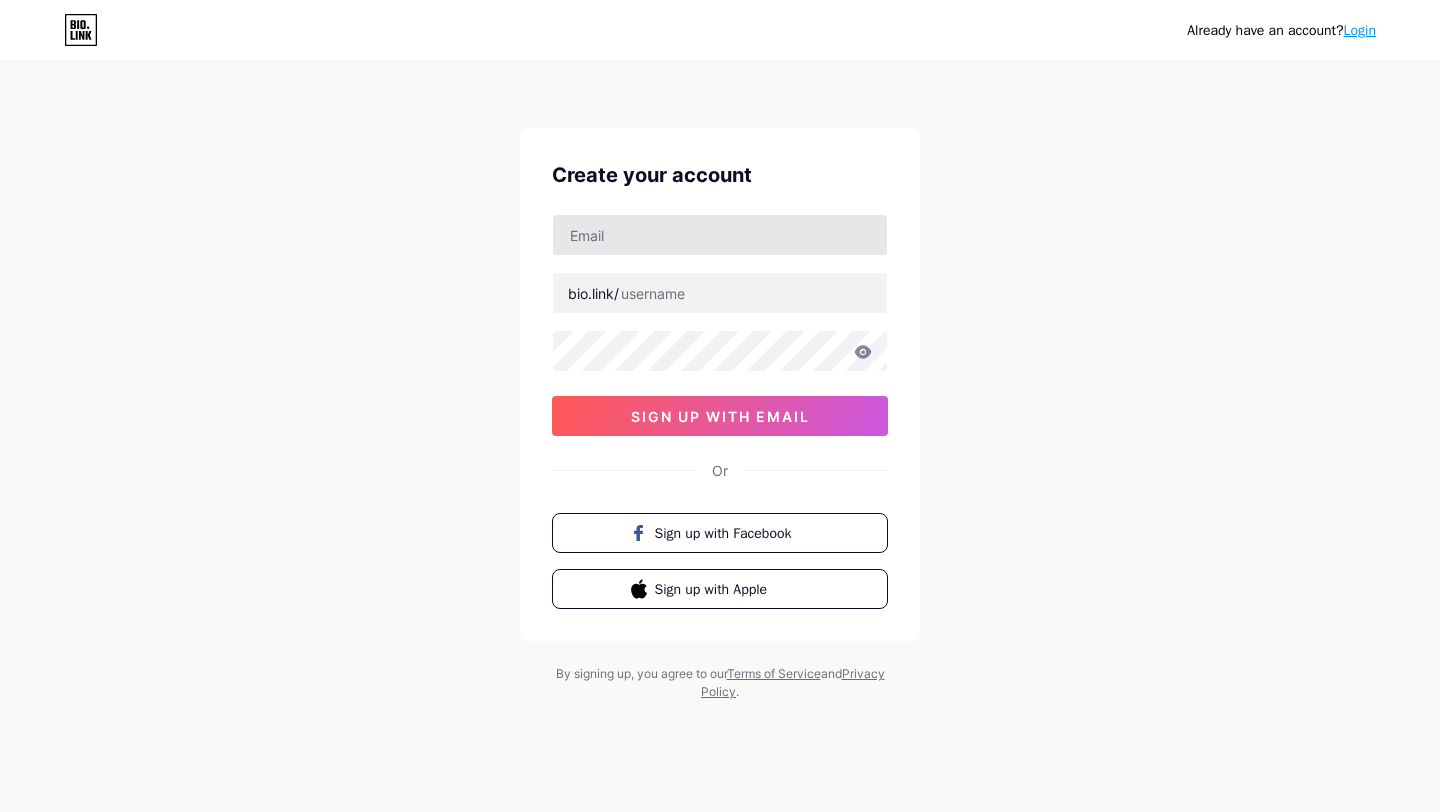 scroll, scrollTop: 0, scrollLeft: 0, axis: both 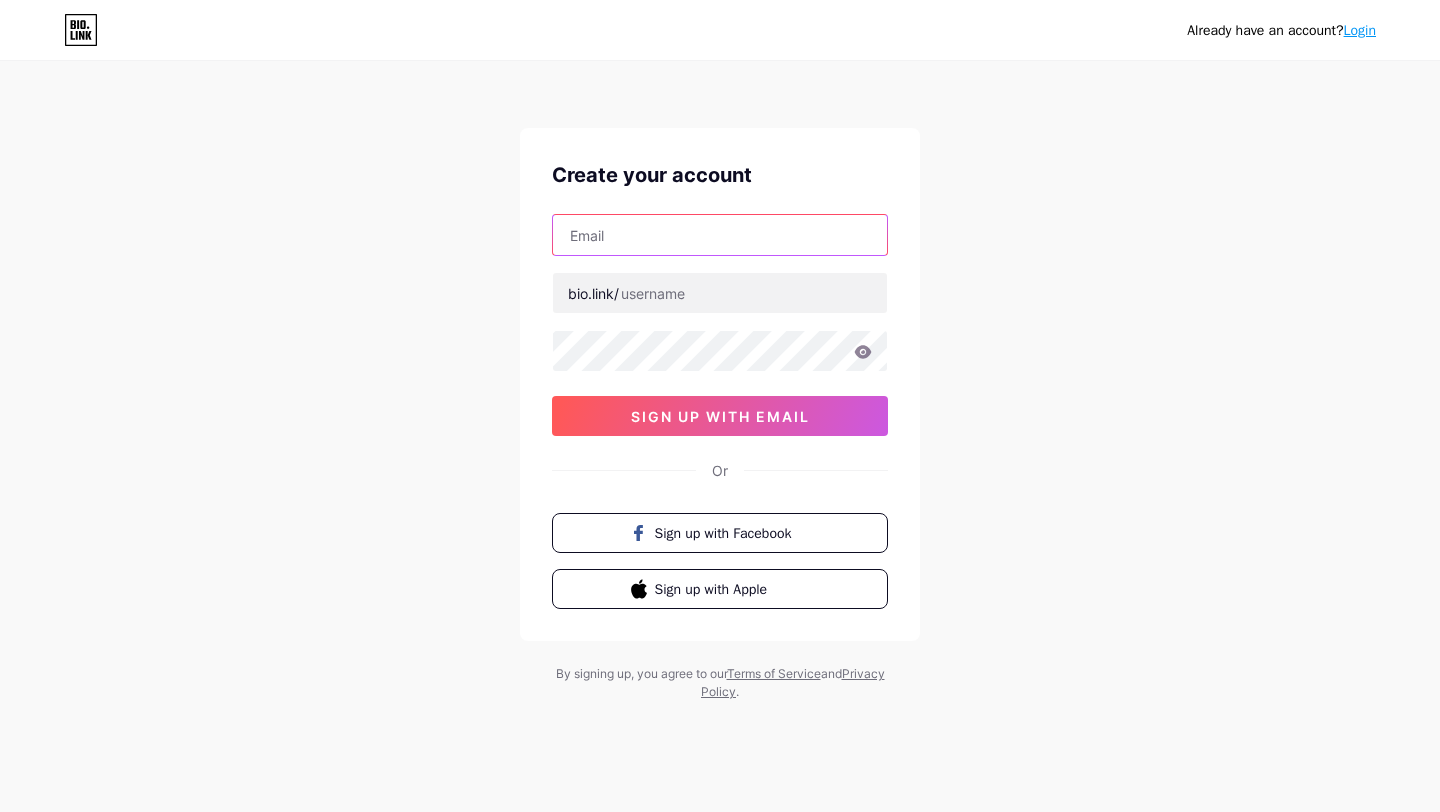 click at bounding box center [720, 235] 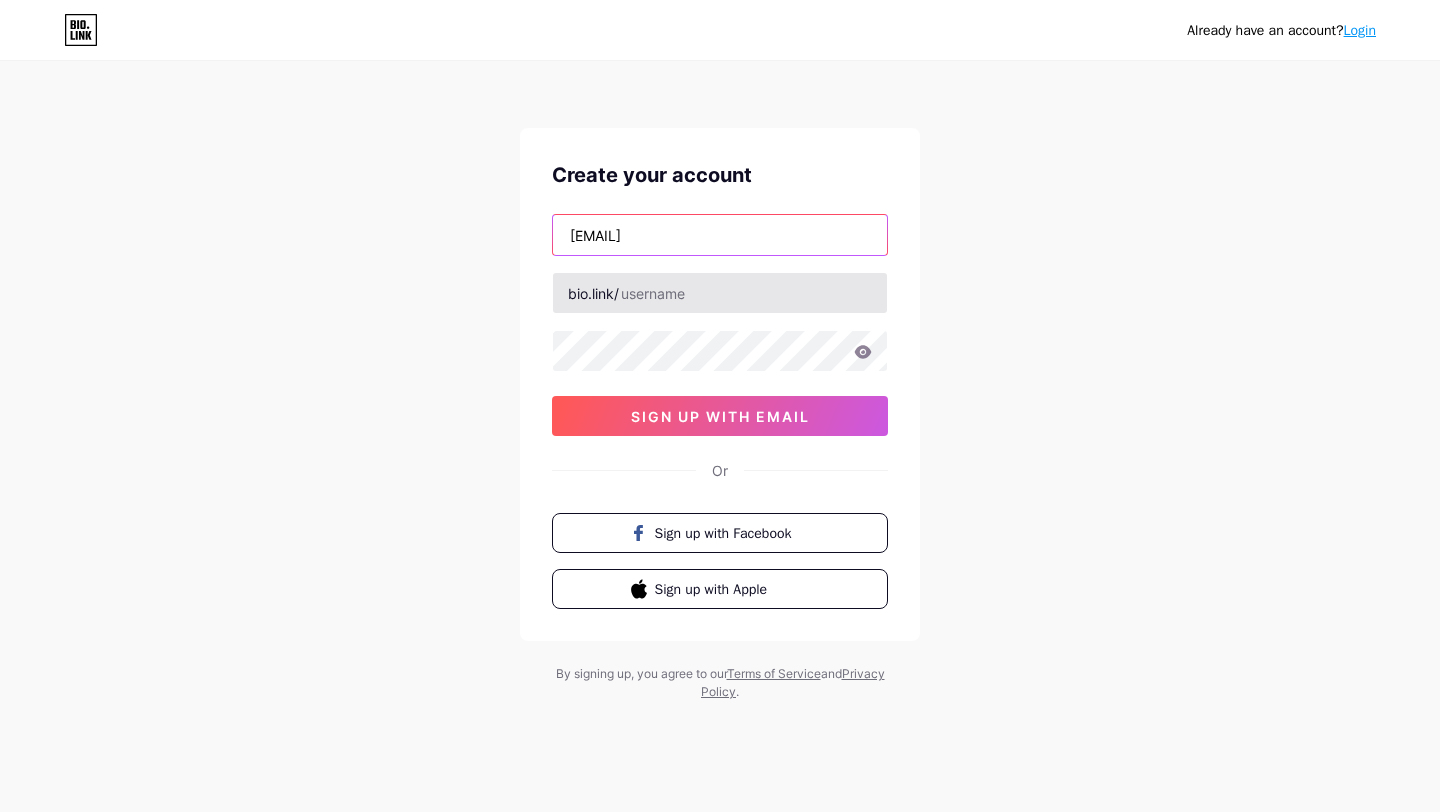 type on "[EMAIL]" 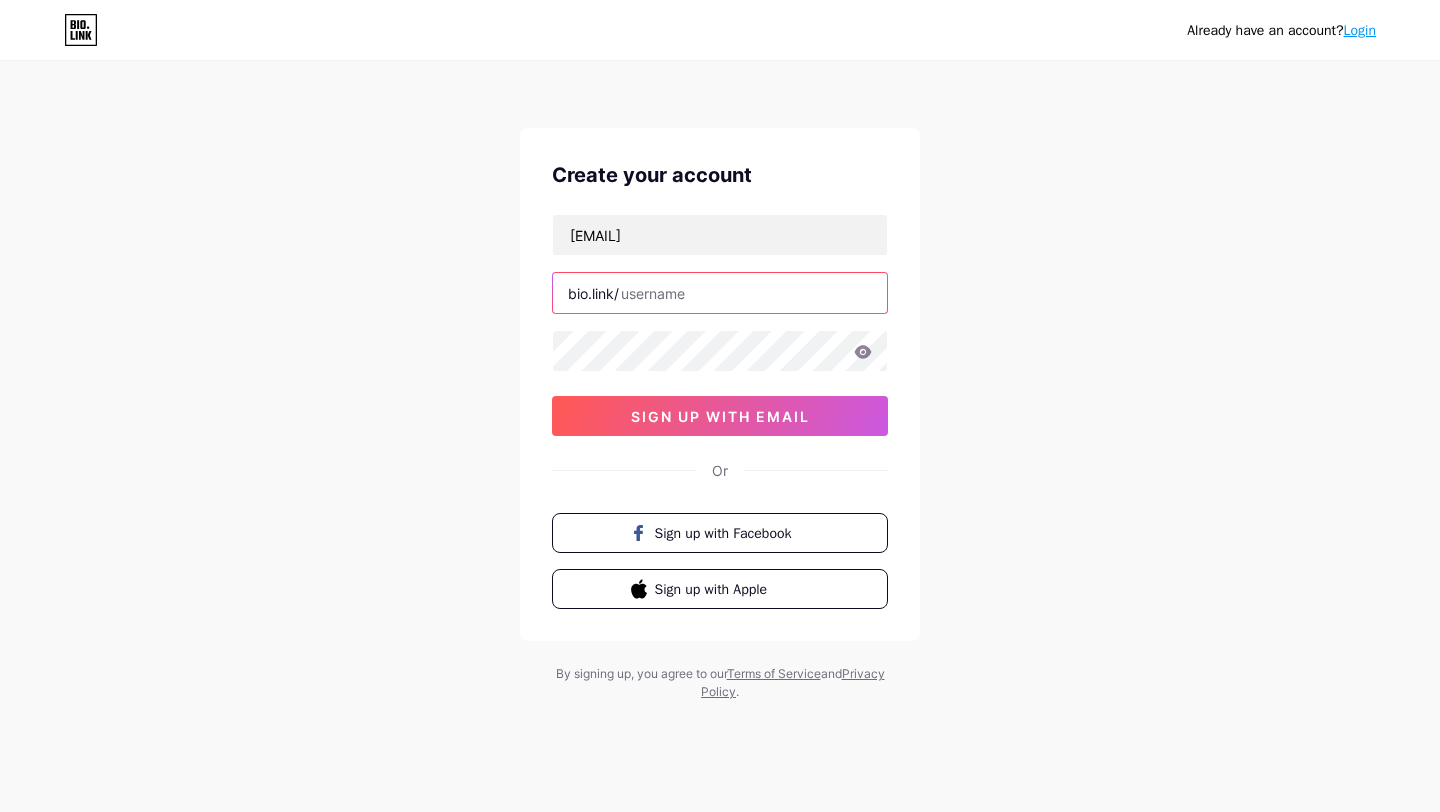 click at bounding box center [720, 293] 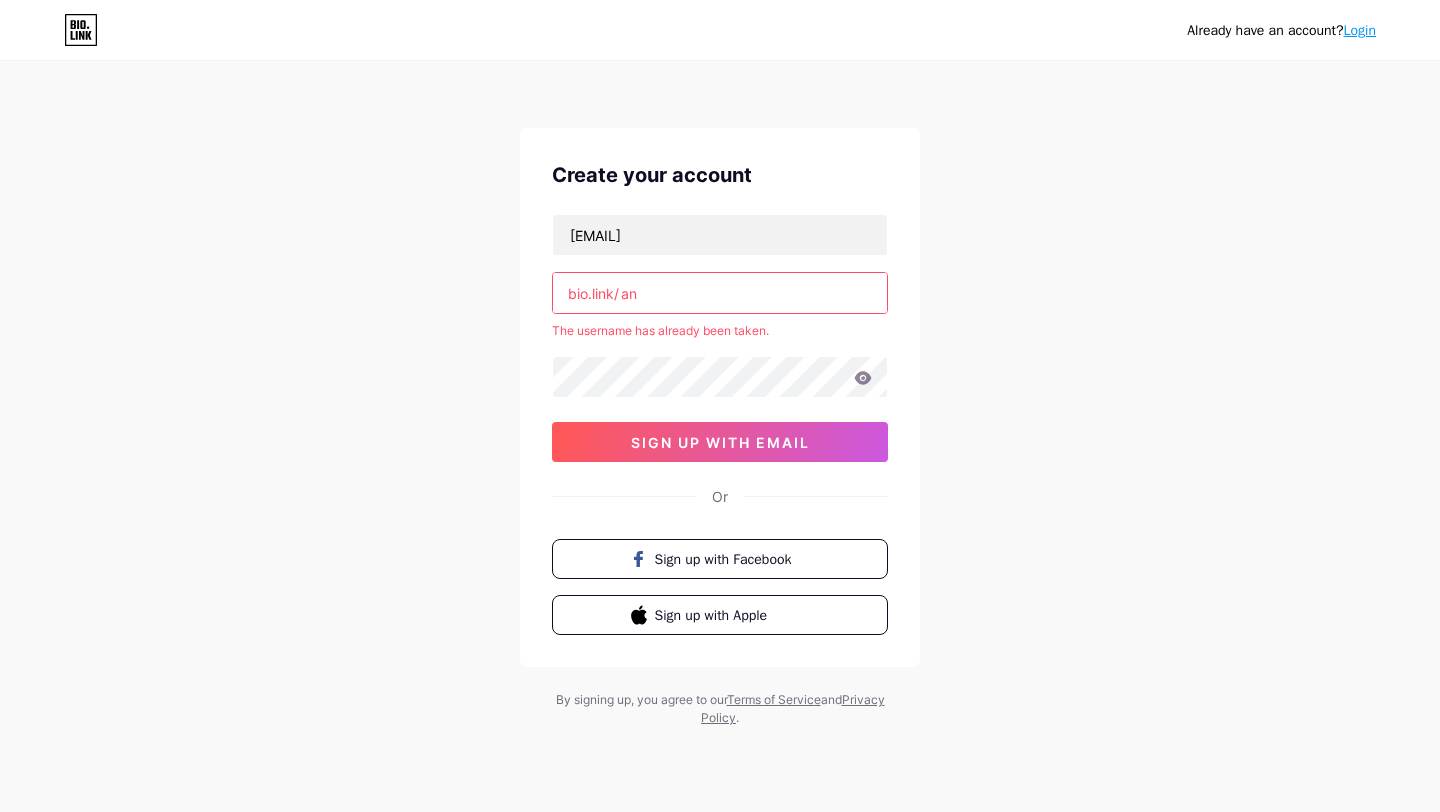 type on "a" 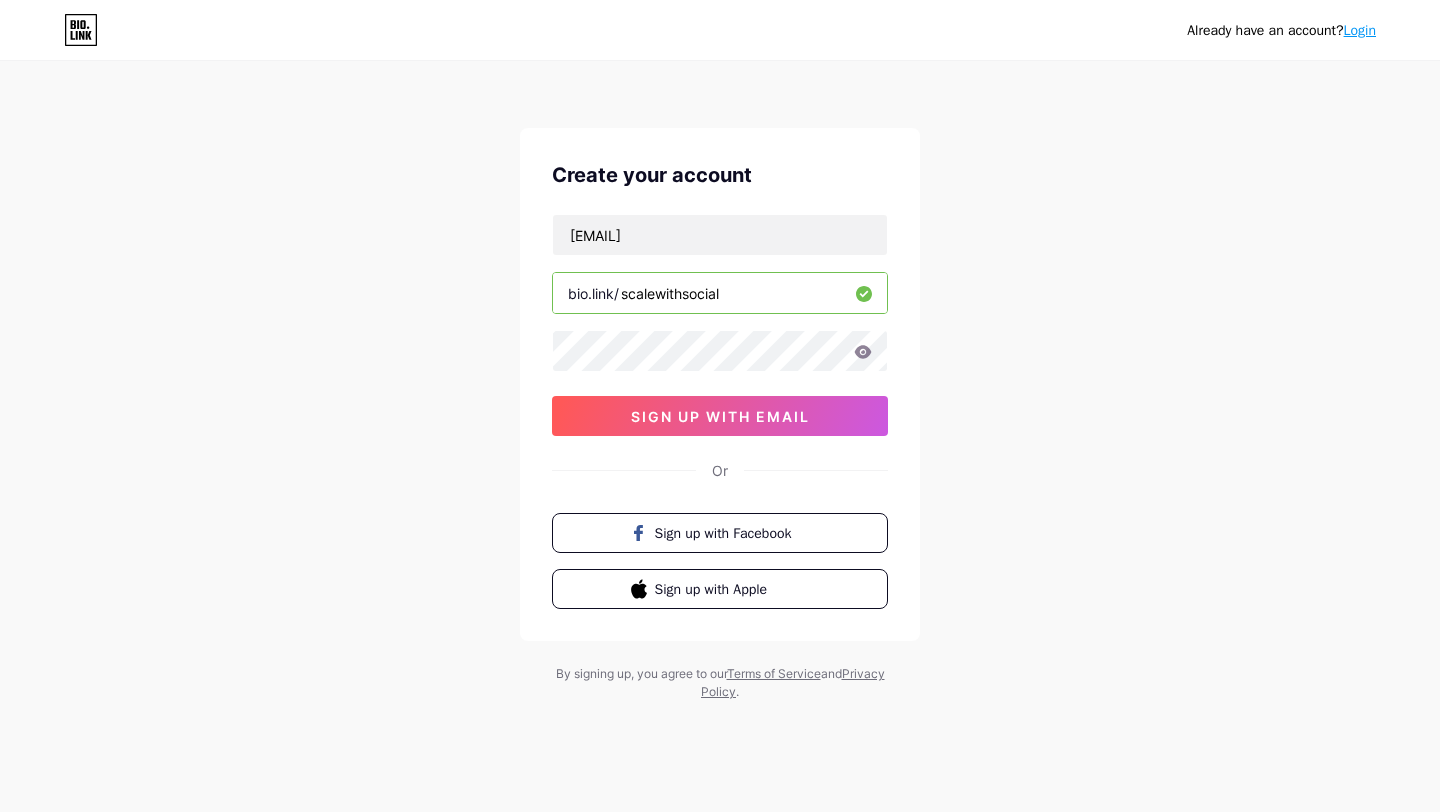 click on "scalewithsocial" at bounding box center (720, 293) 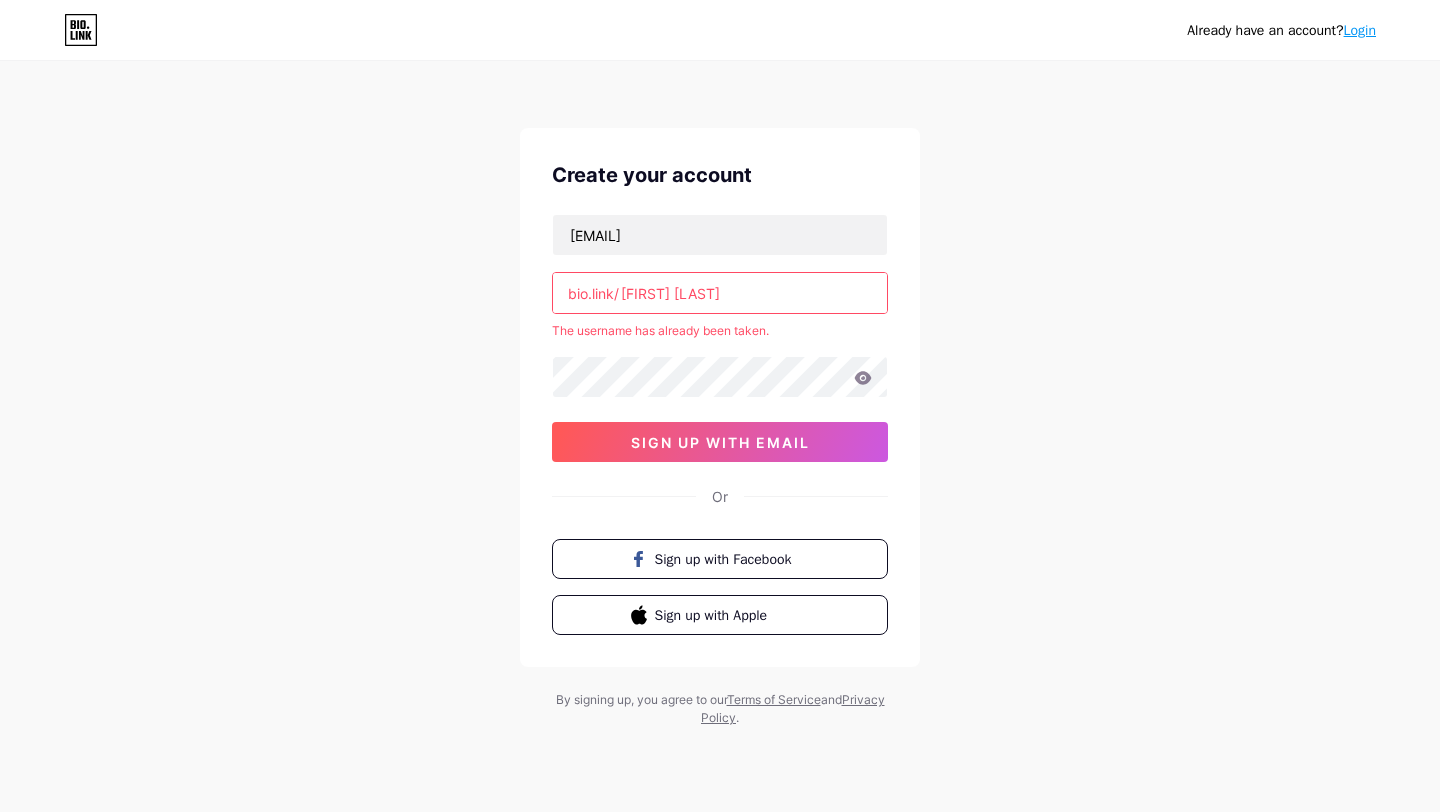 click on "anjalisharma" at bounding box center (720, 293) 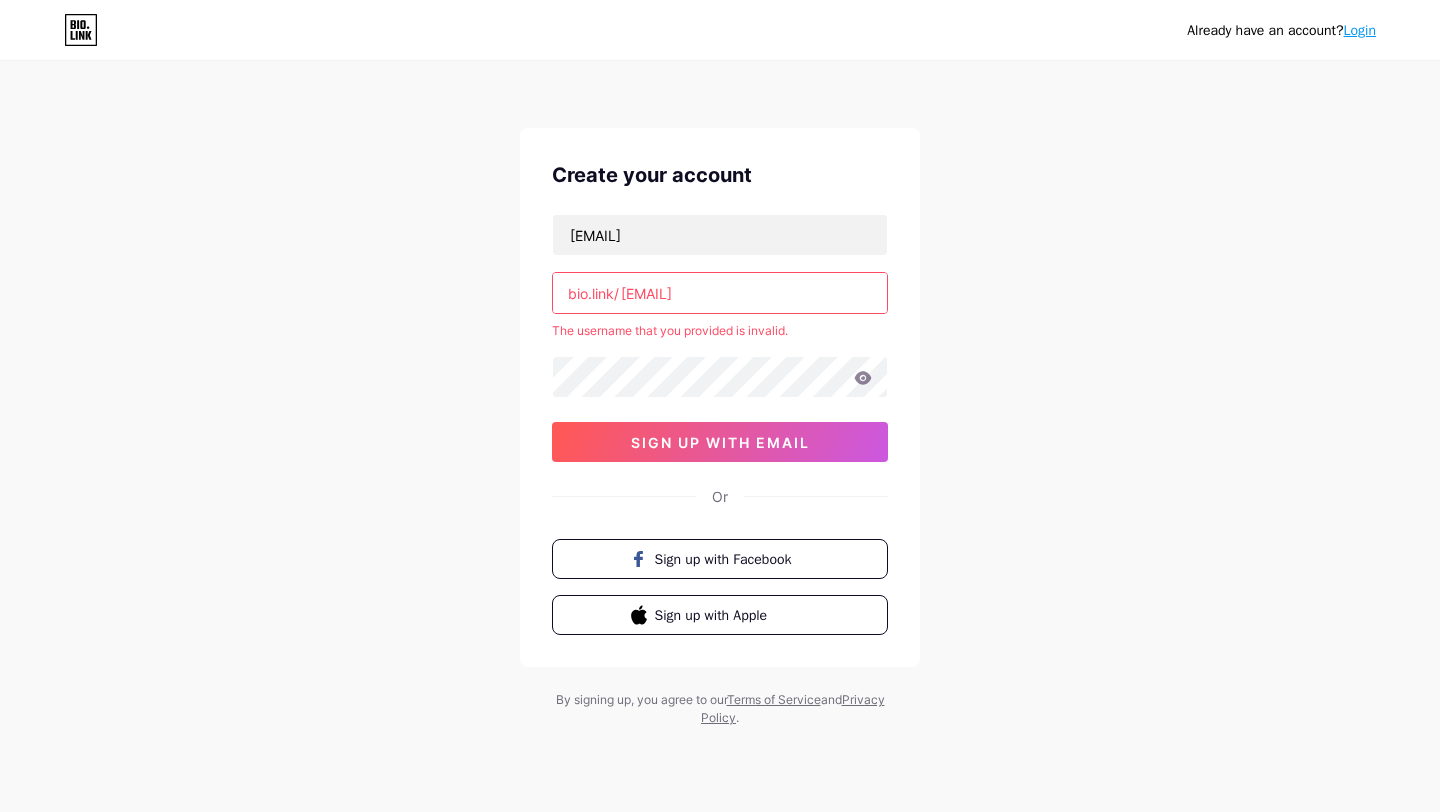 click on "anjali.sharma" at bounding box center (720, 293) 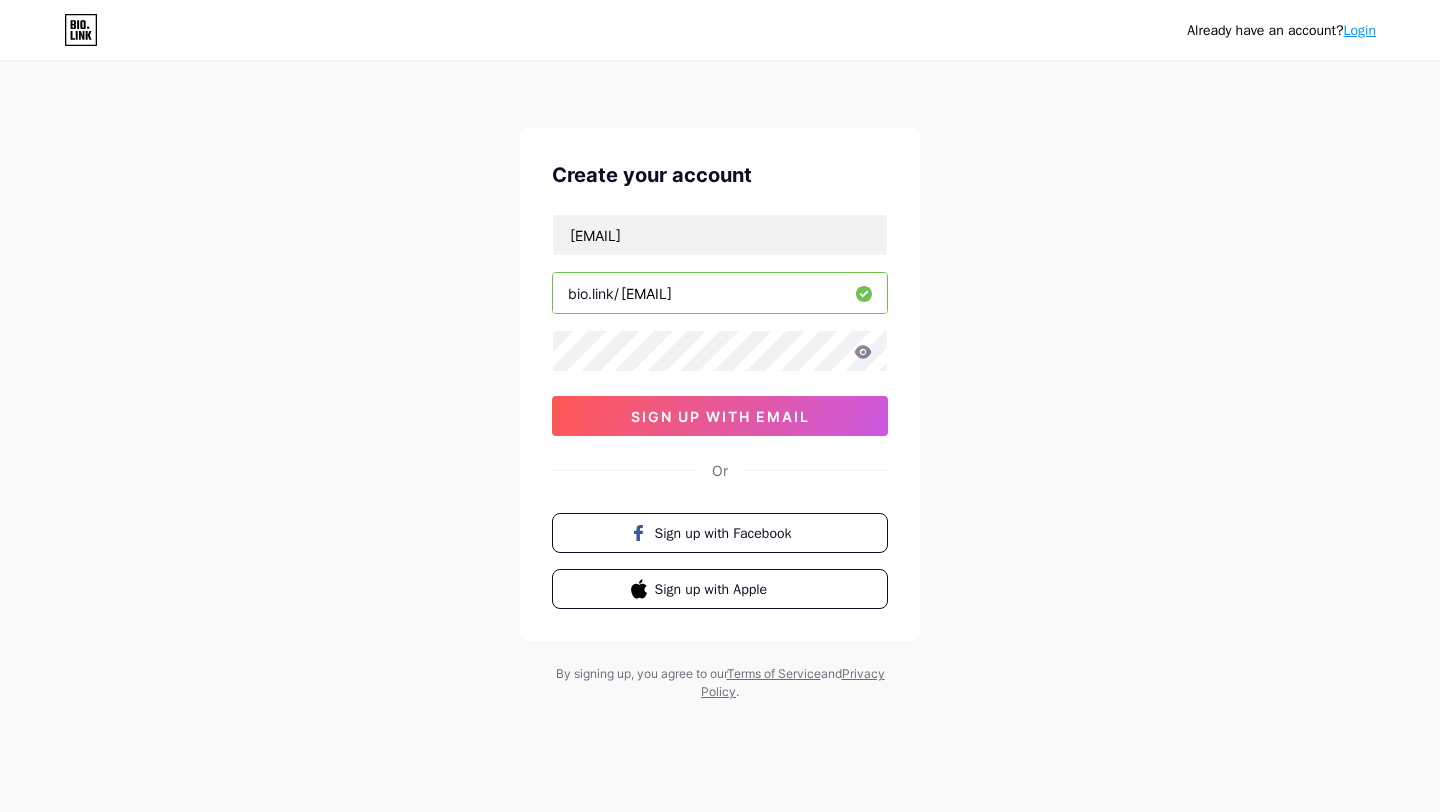 type on "[FIRST]_[LAST]" 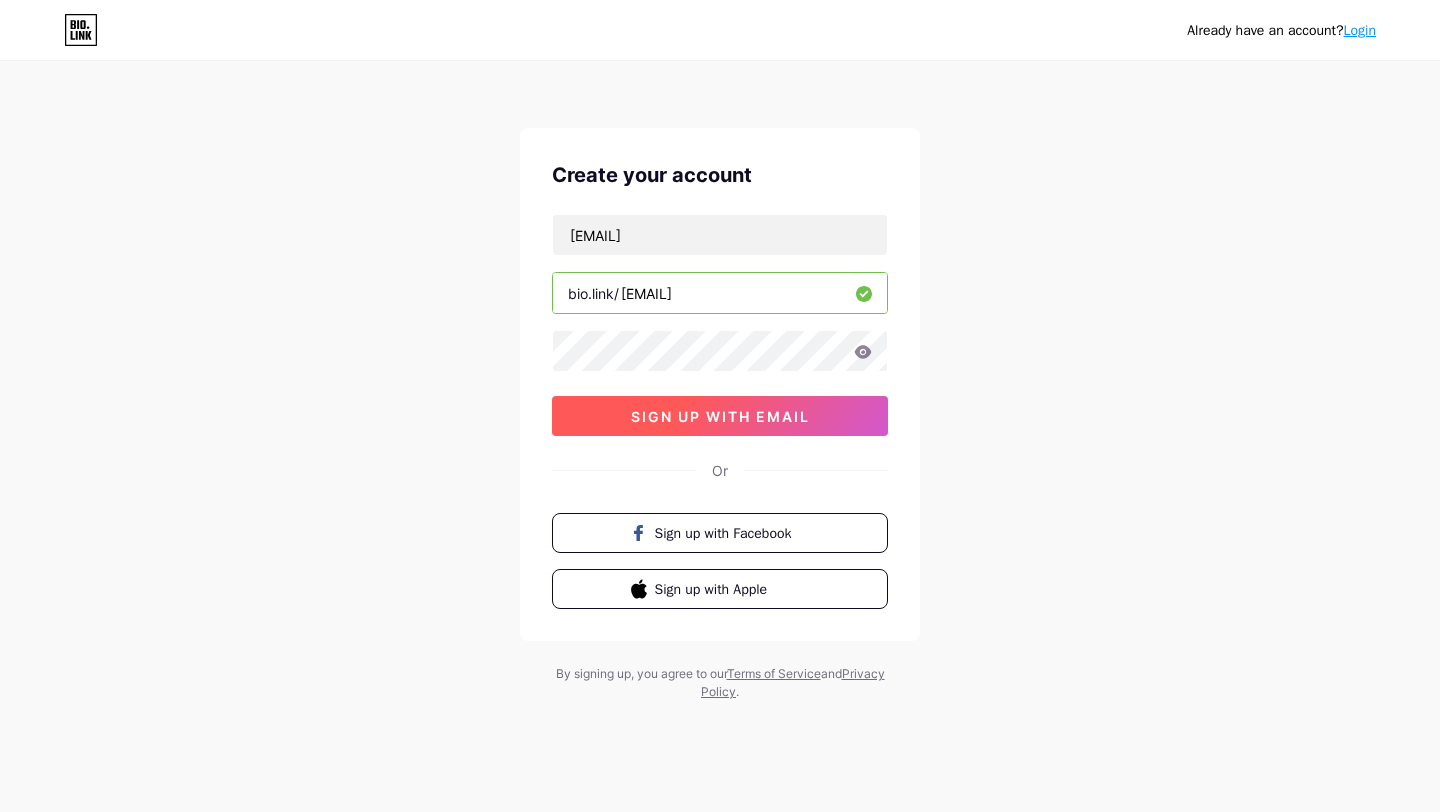 click on "sign up with email" at bounding box center [720, 416] 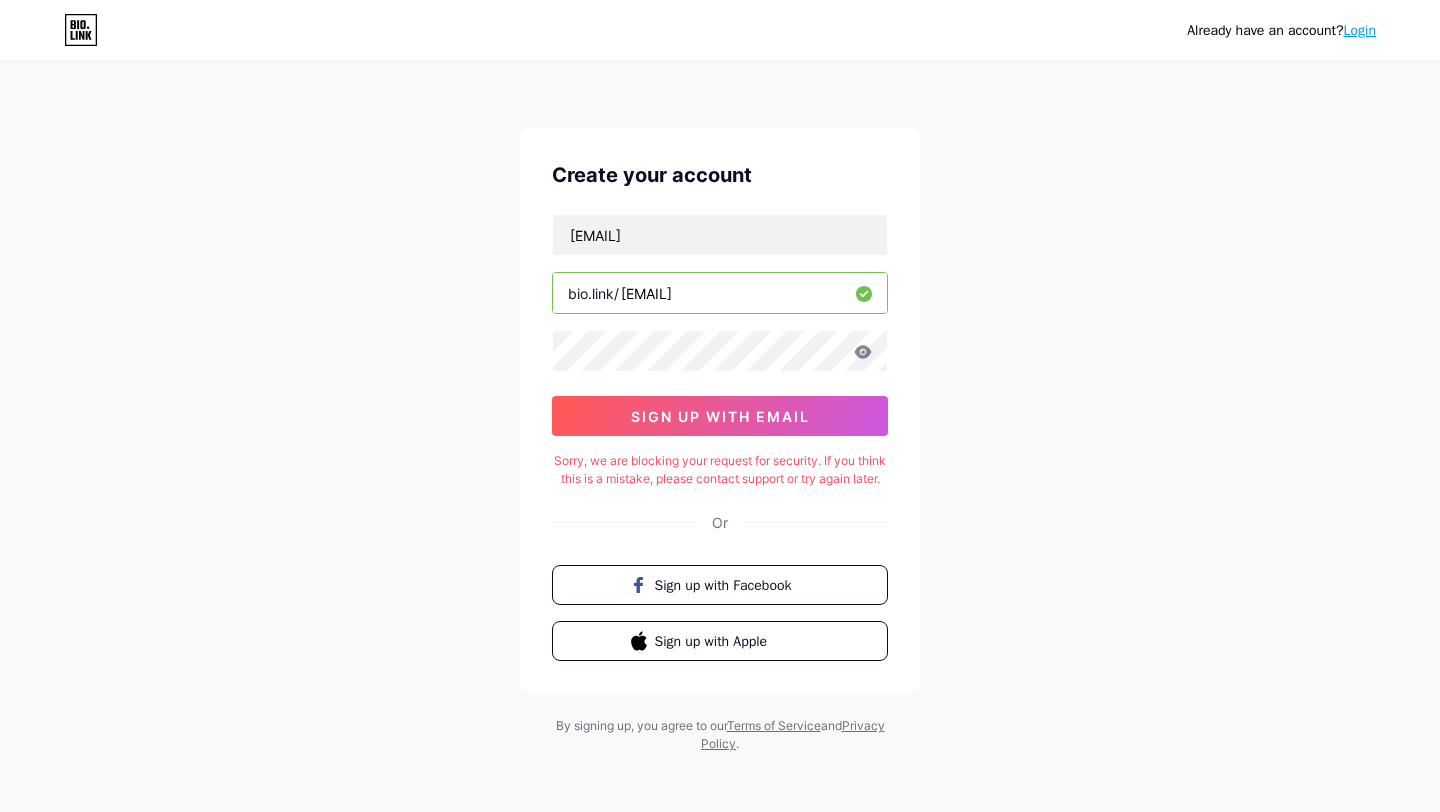click 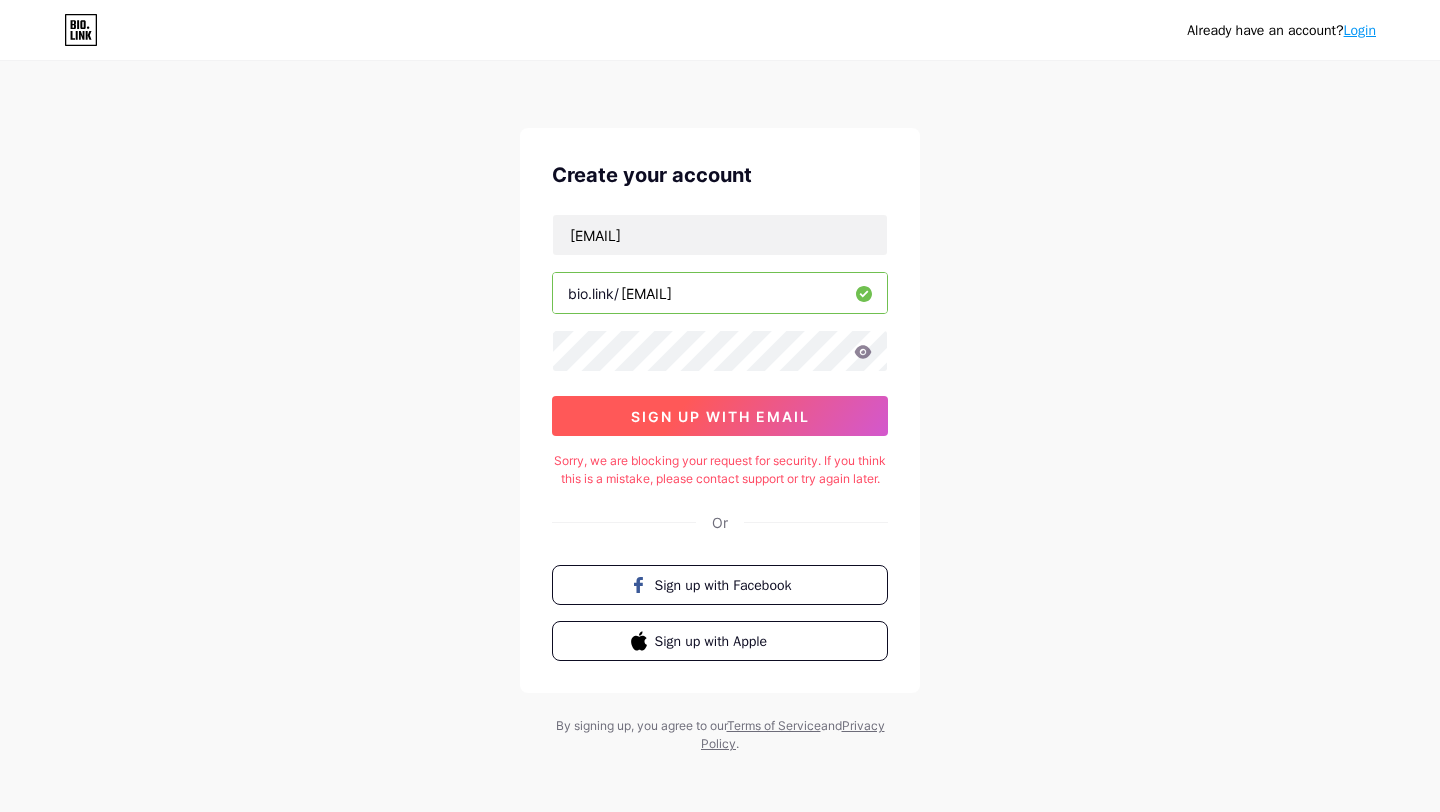 click on "sign up with email" at bounding box center (720, 416) 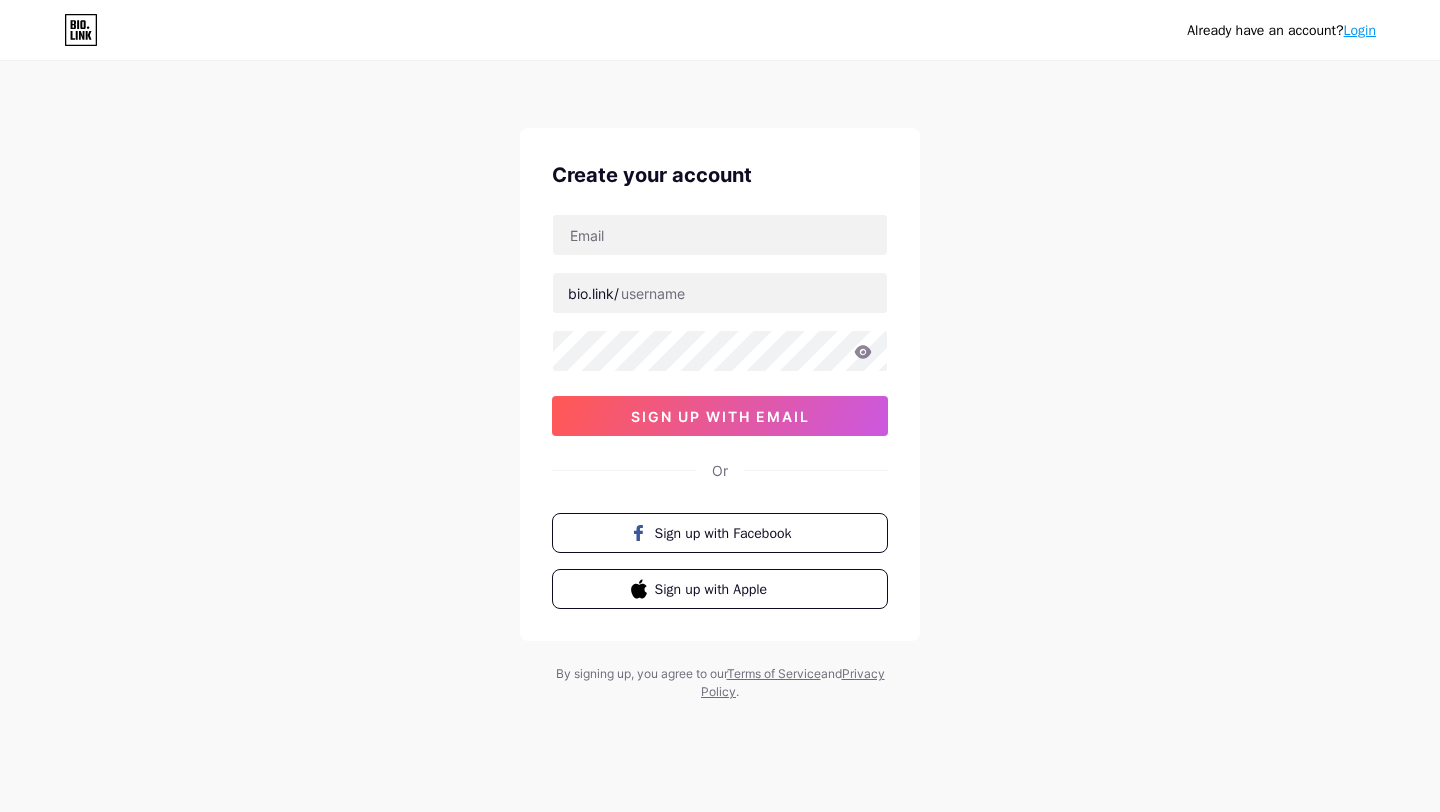 scroll, scrollTop: 0, scrollLeft: 0, axis: both 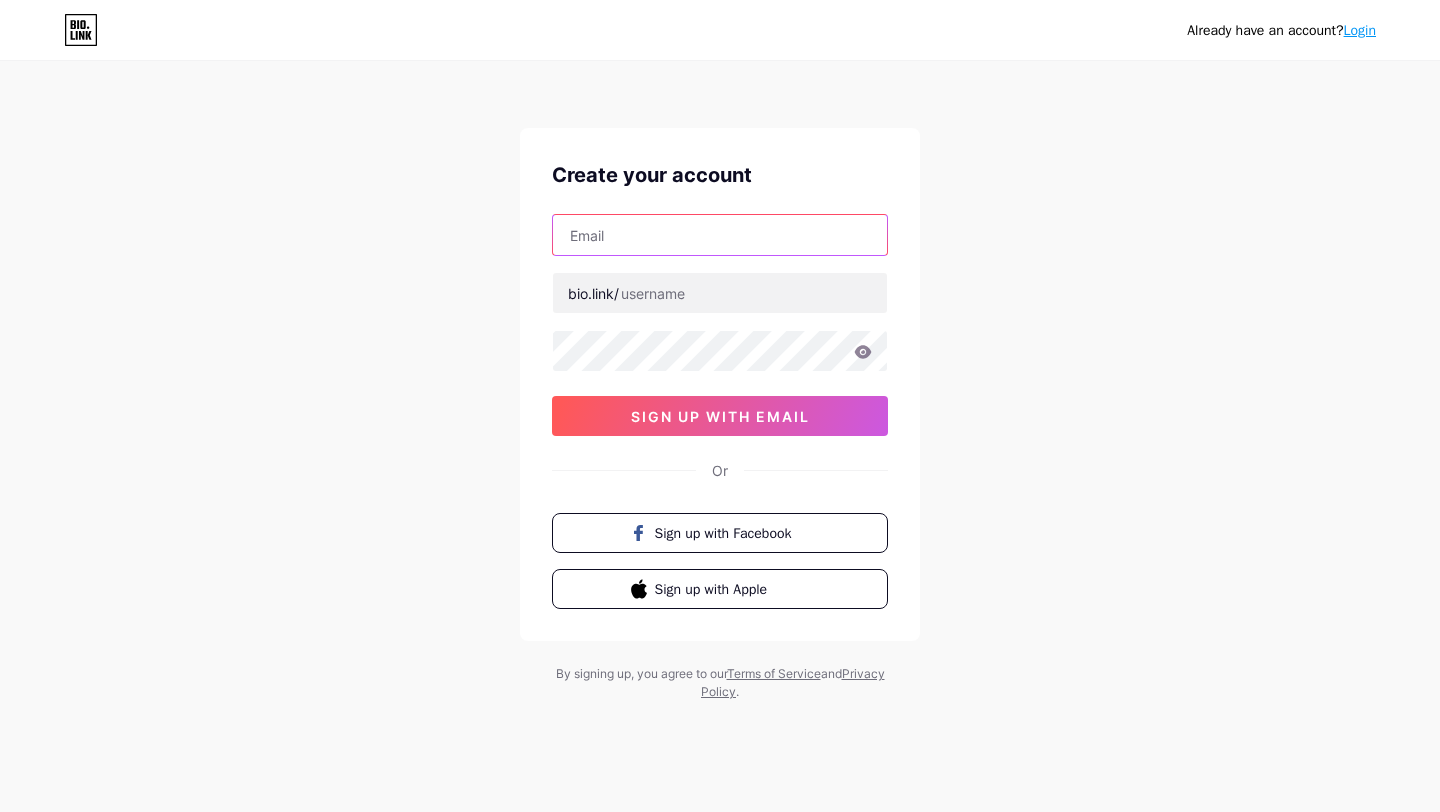 type on "[EMAIL]" 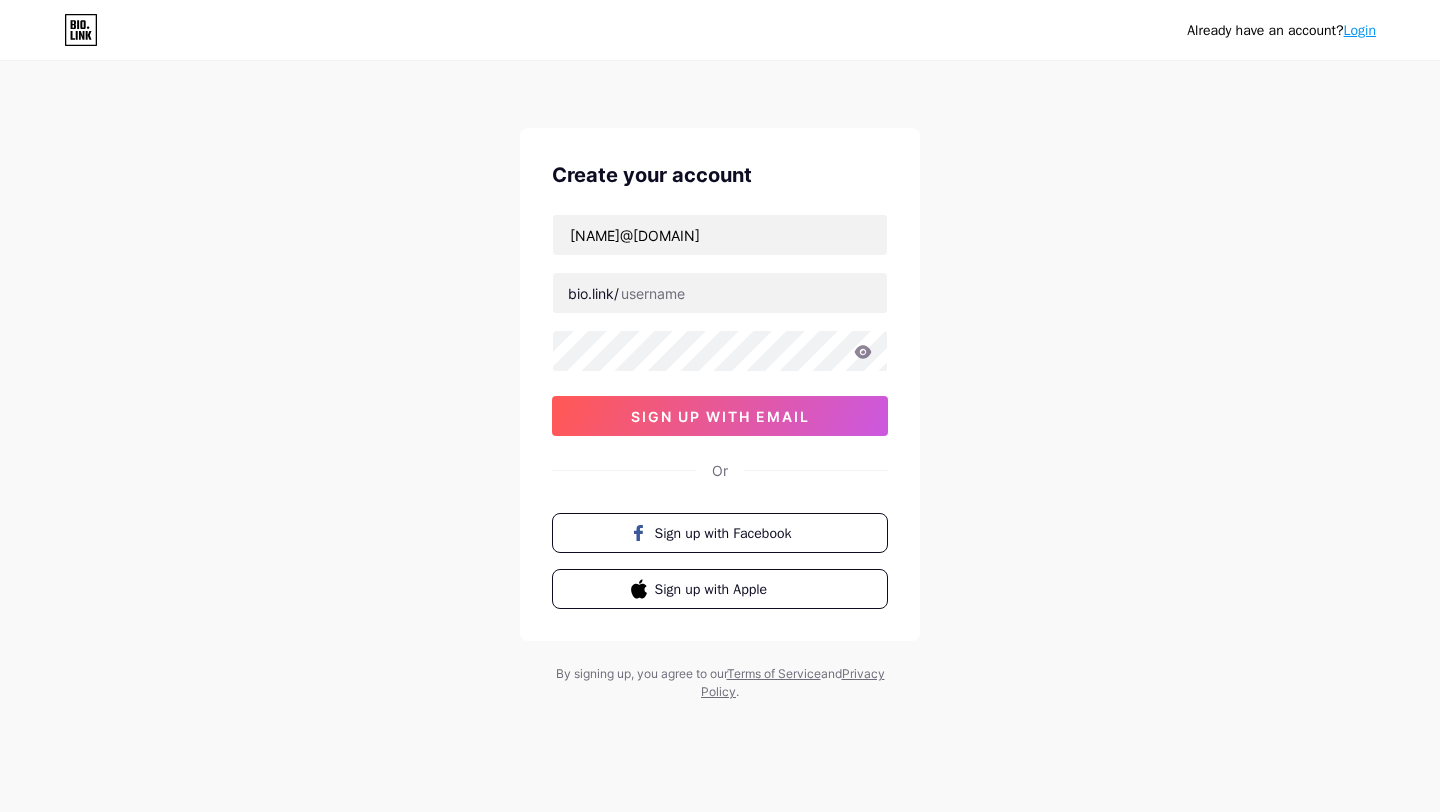click 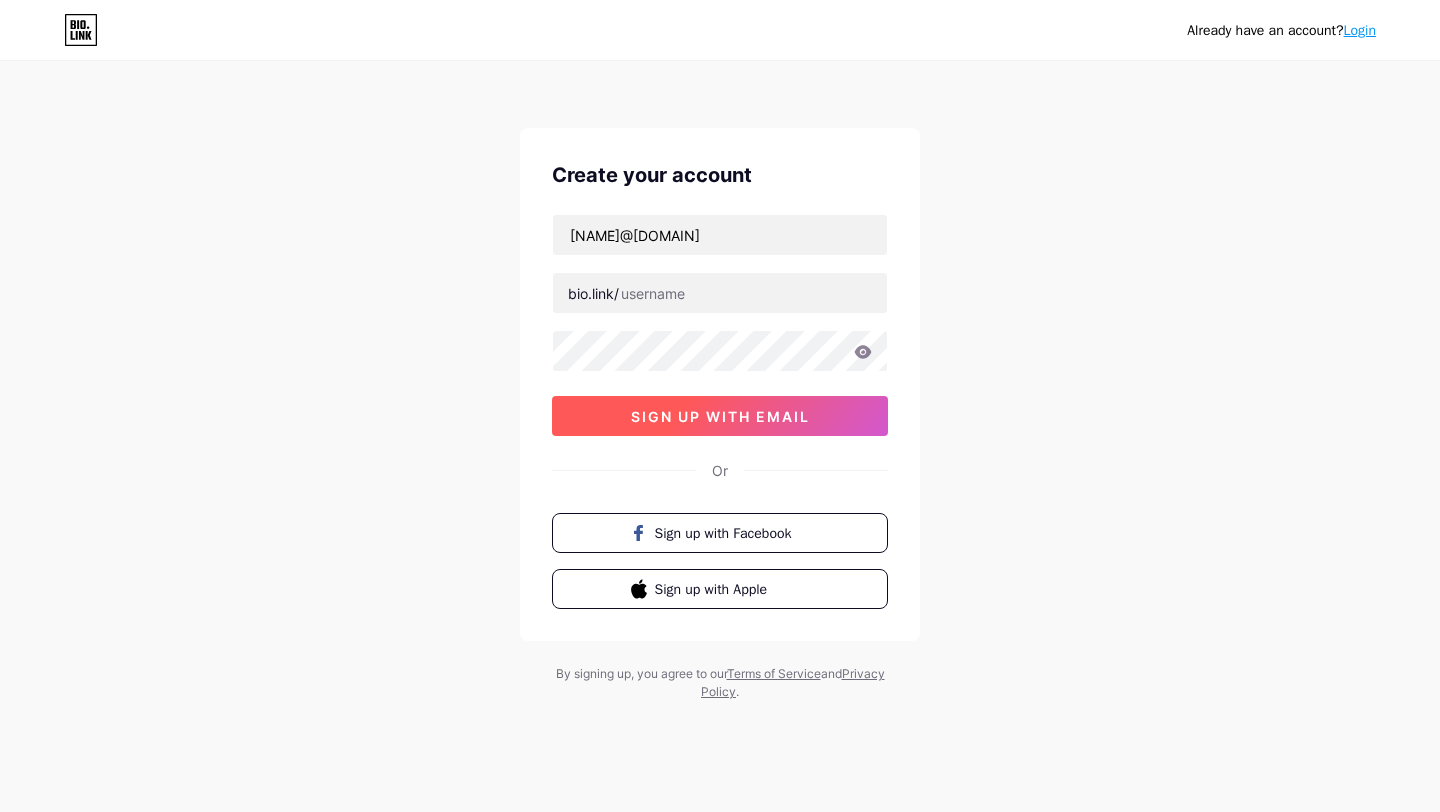 click on "sign up with email" at bounding box center [720, 416] 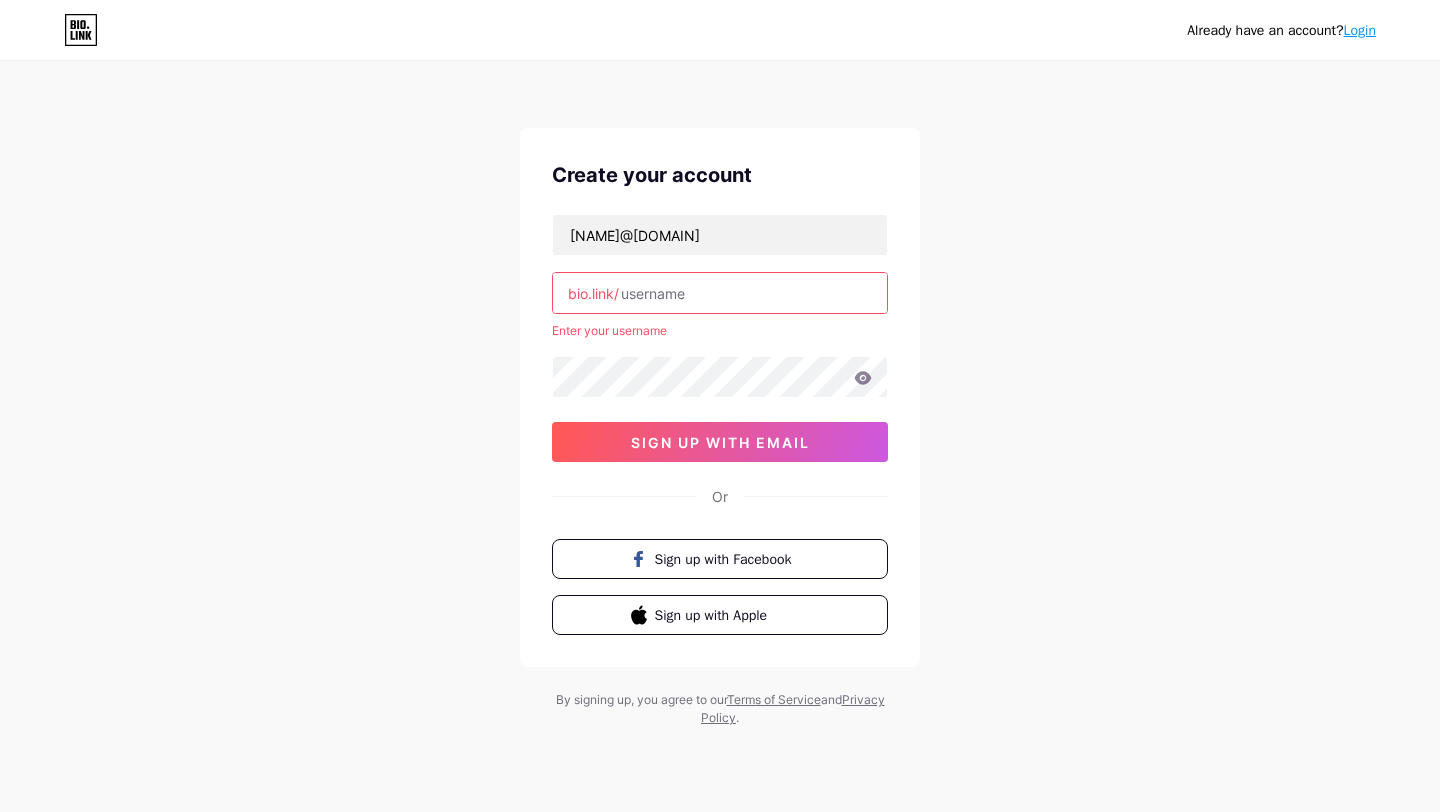 click at bounding box center (720, 293) 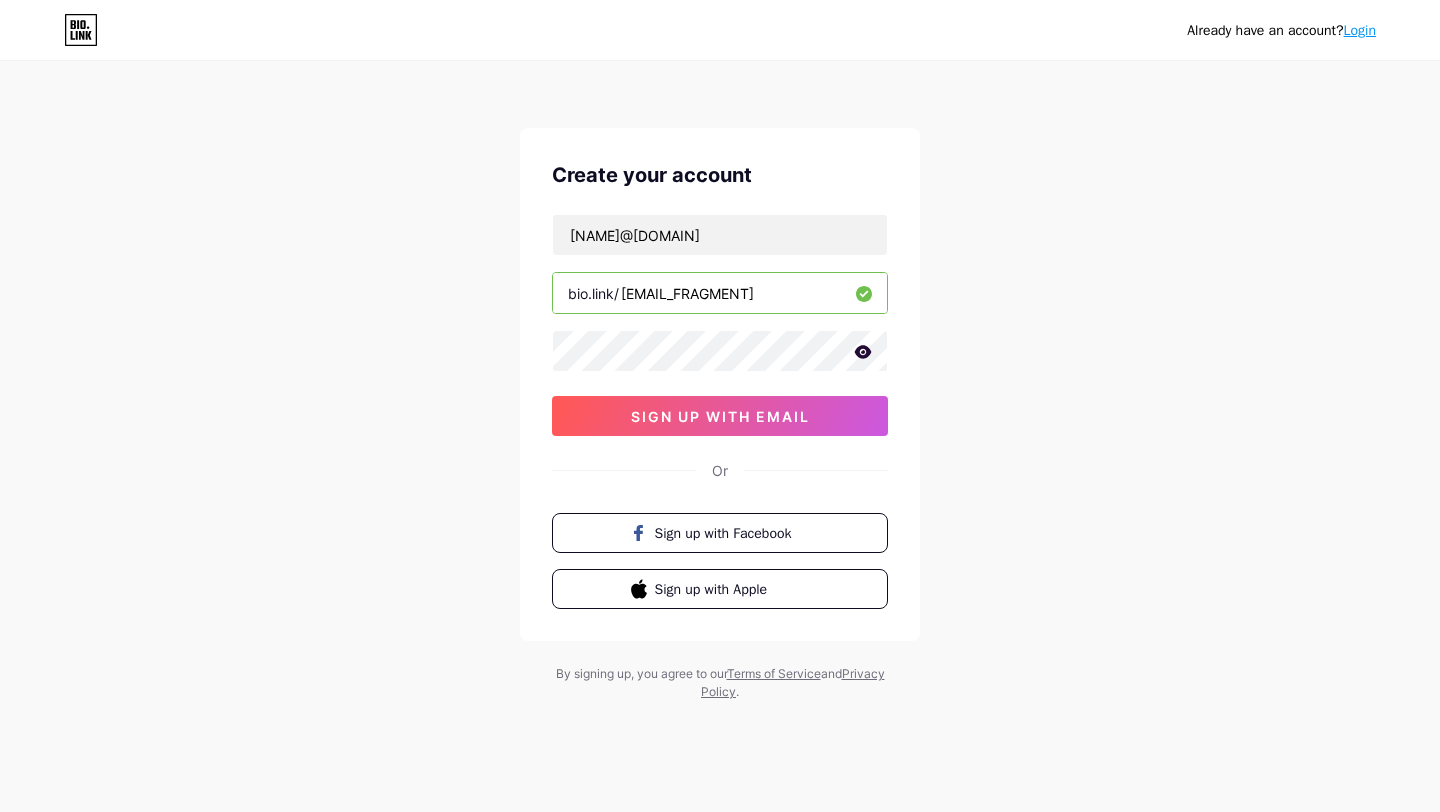 type on "[NAME]" 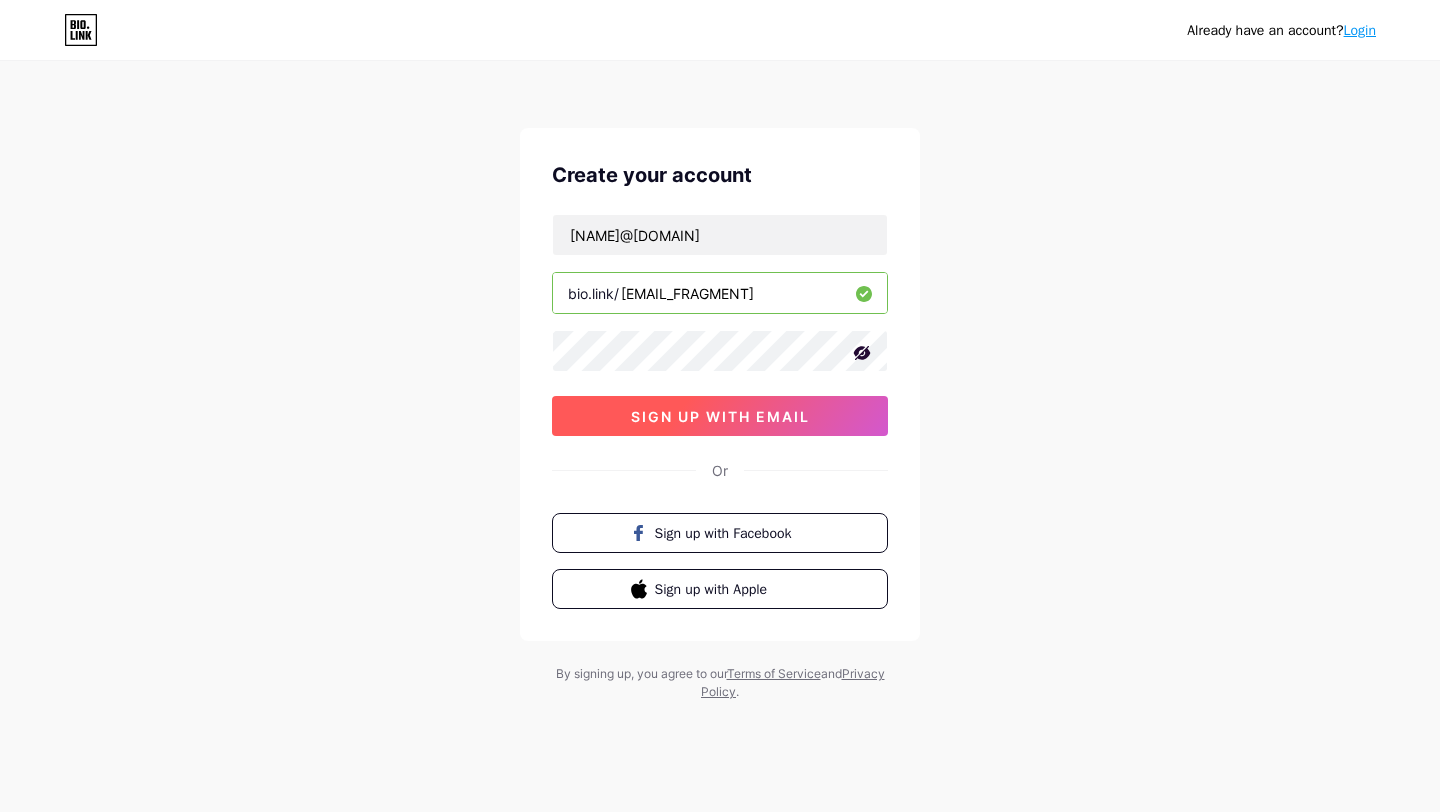 click on "sign up with email" at bounding box center (720, 416) 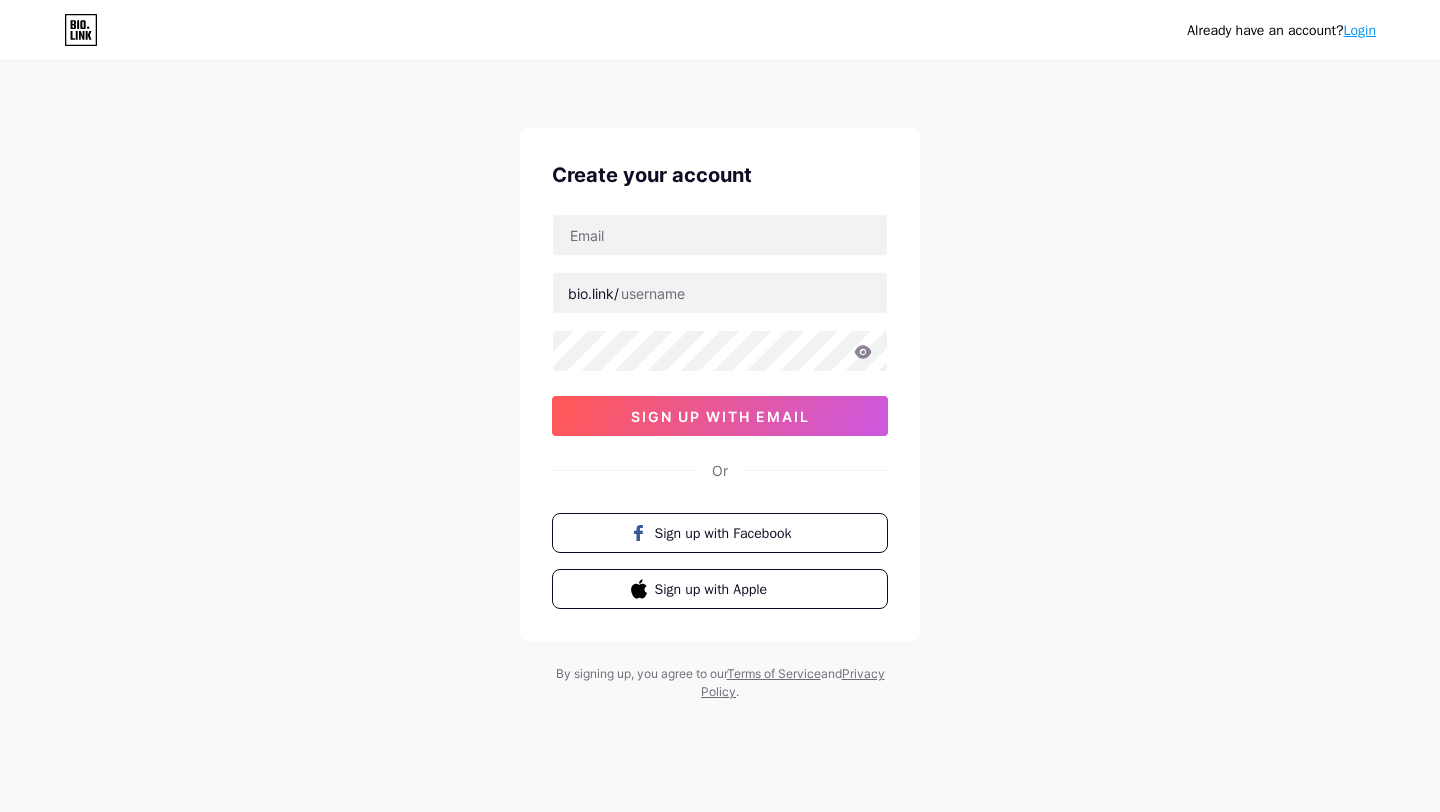 scroll, scrollTop: 0, scrollLeft: 0, axis: both 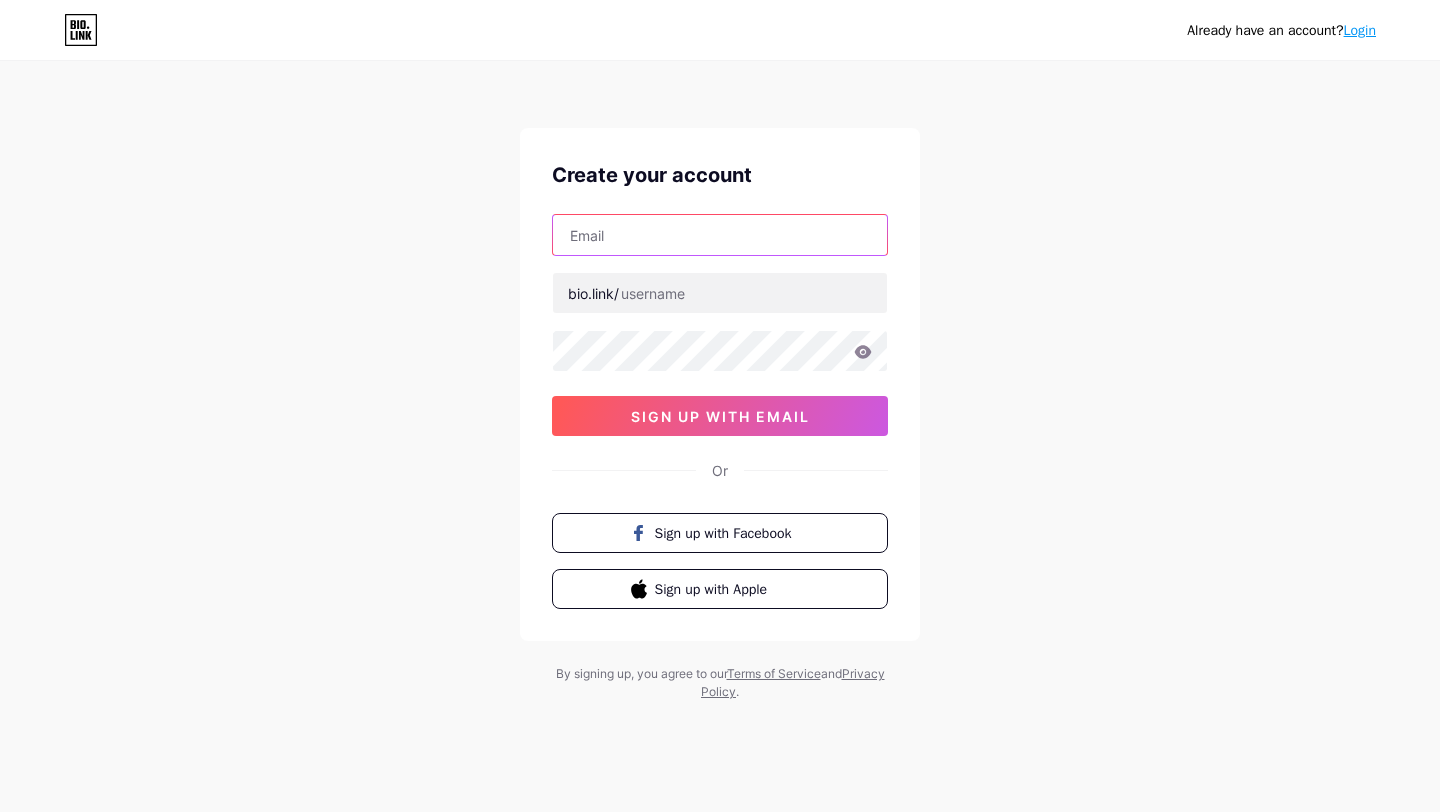 click at bounding box center [720, 235] 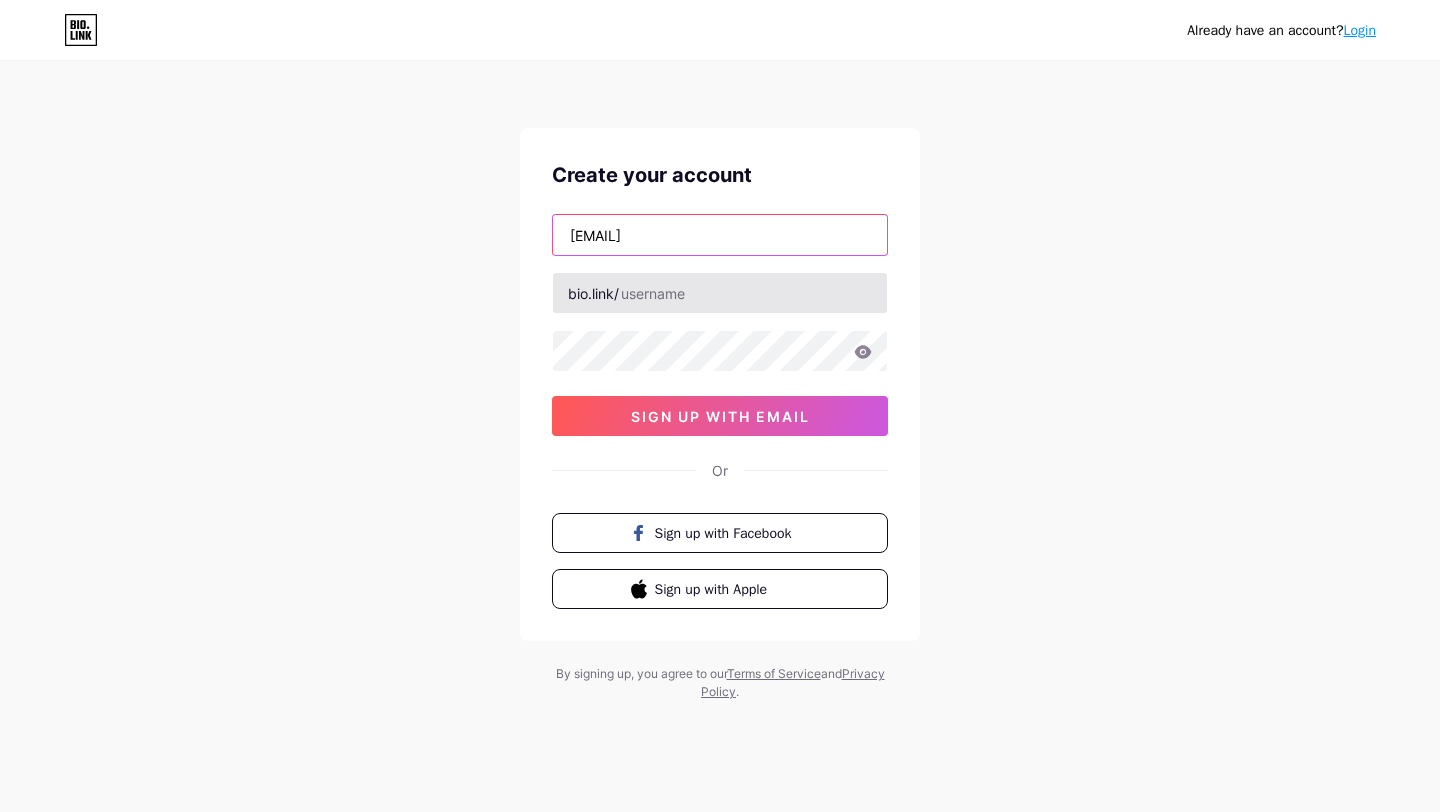 type on "anjalicreateshere@gmail.com" 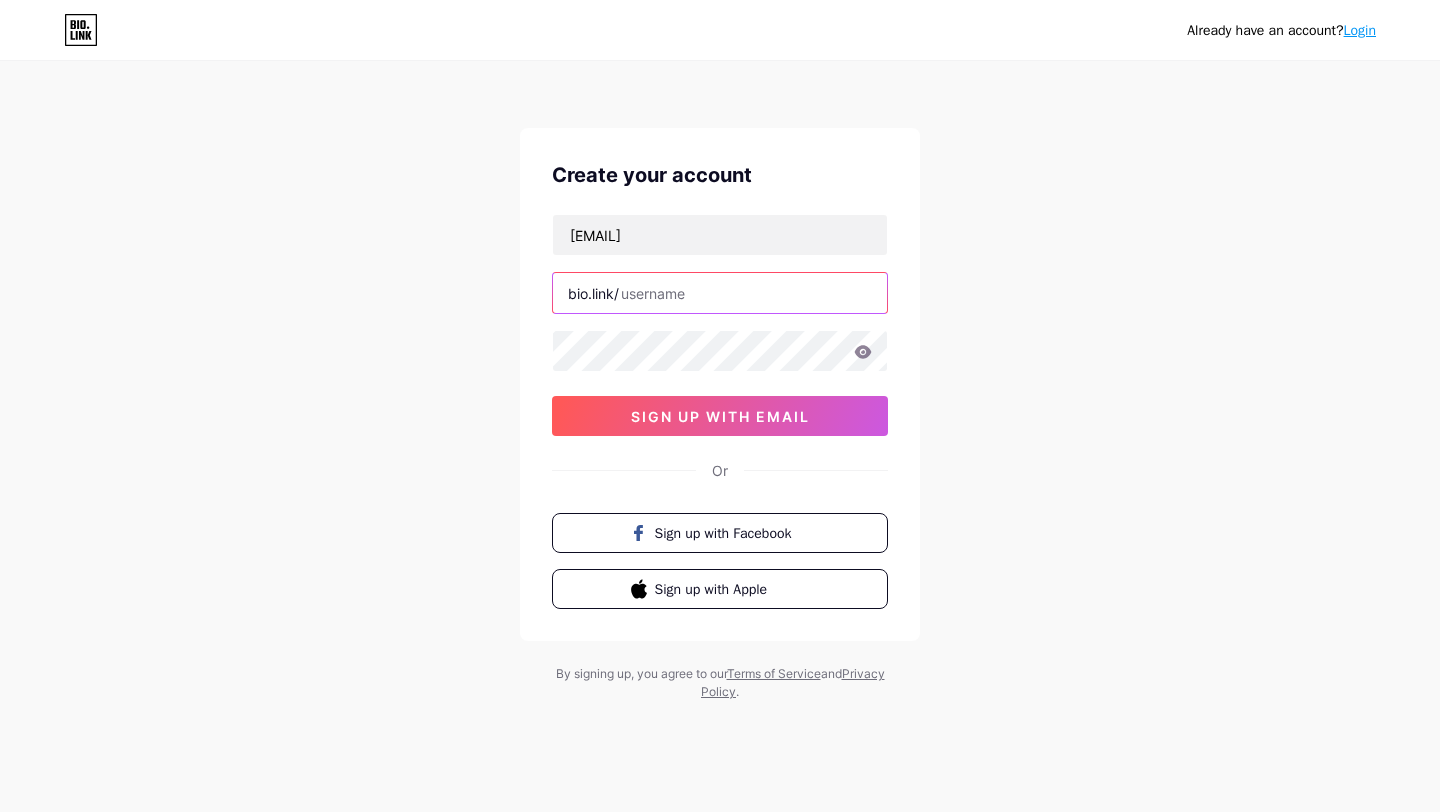 click at bounding box center (720, 293) 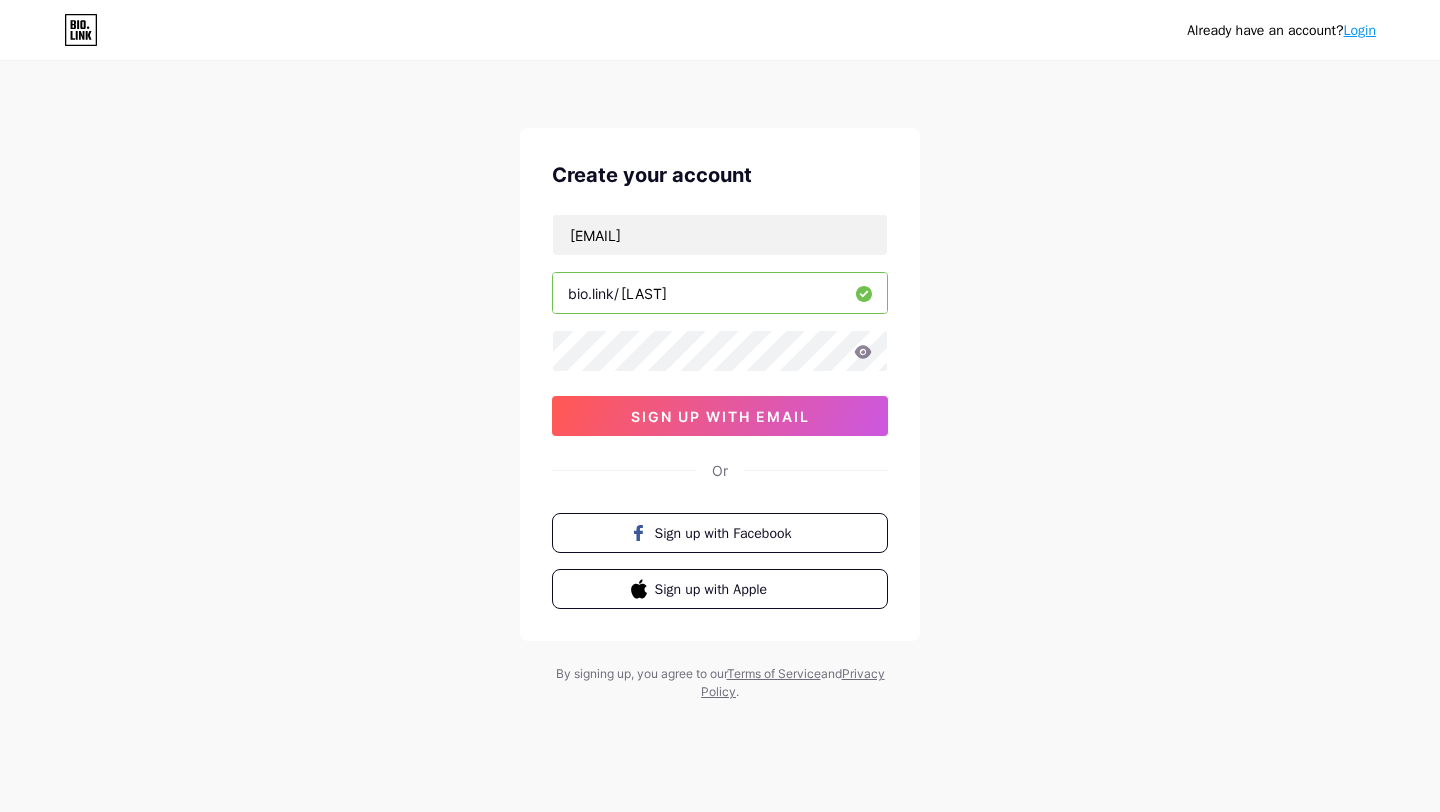 type on "[EMAIL]" 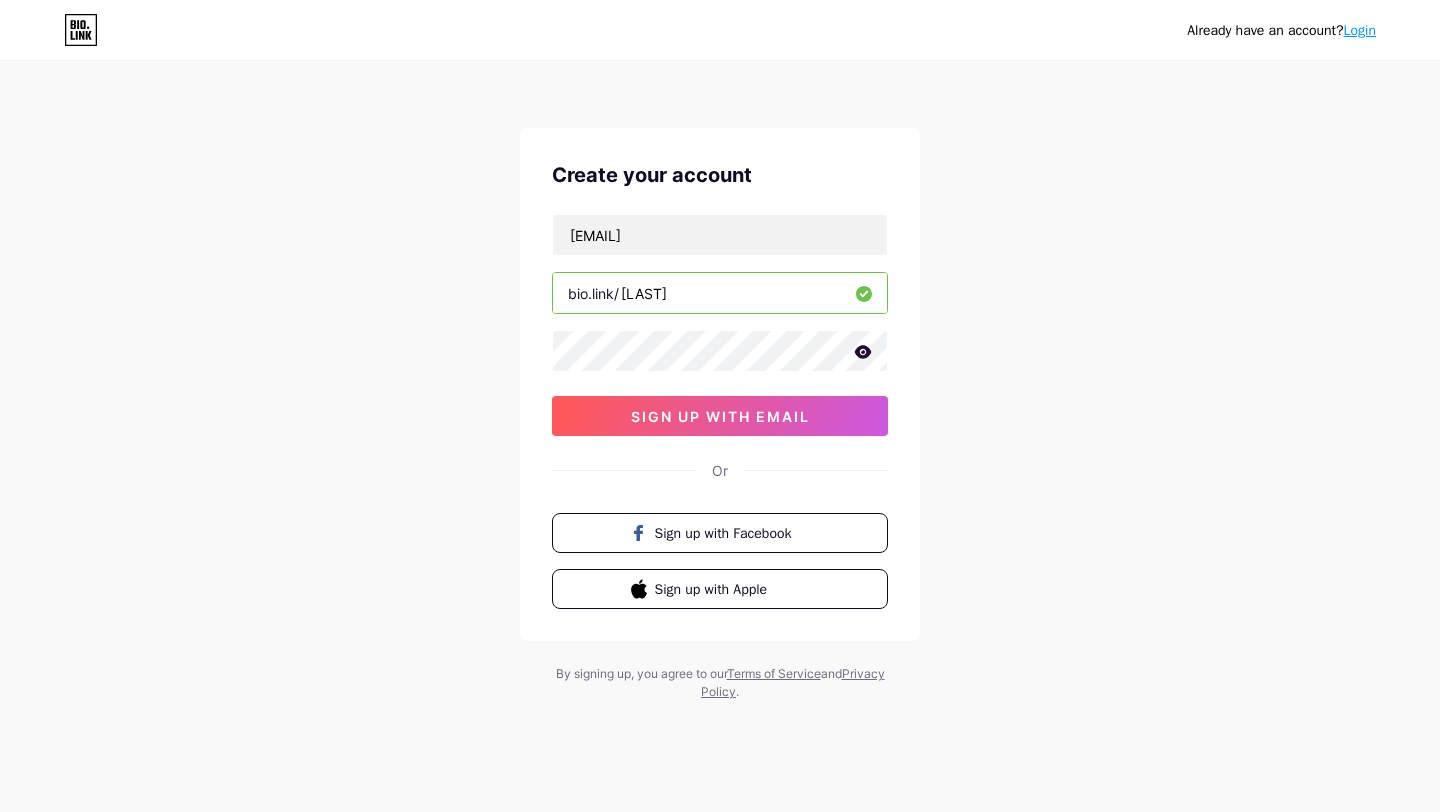 click 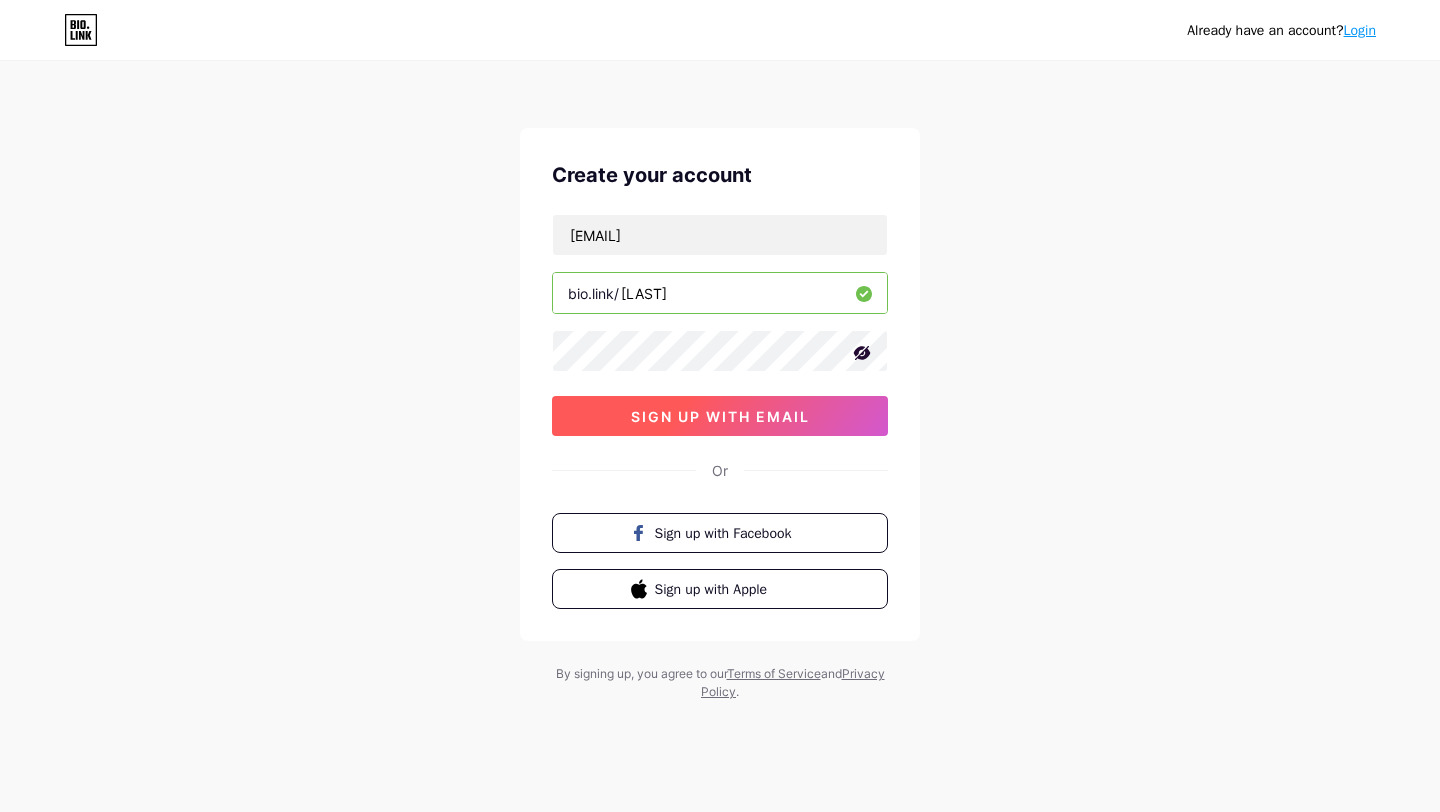 click on "sign up with email" at bounding box center (720, 416) 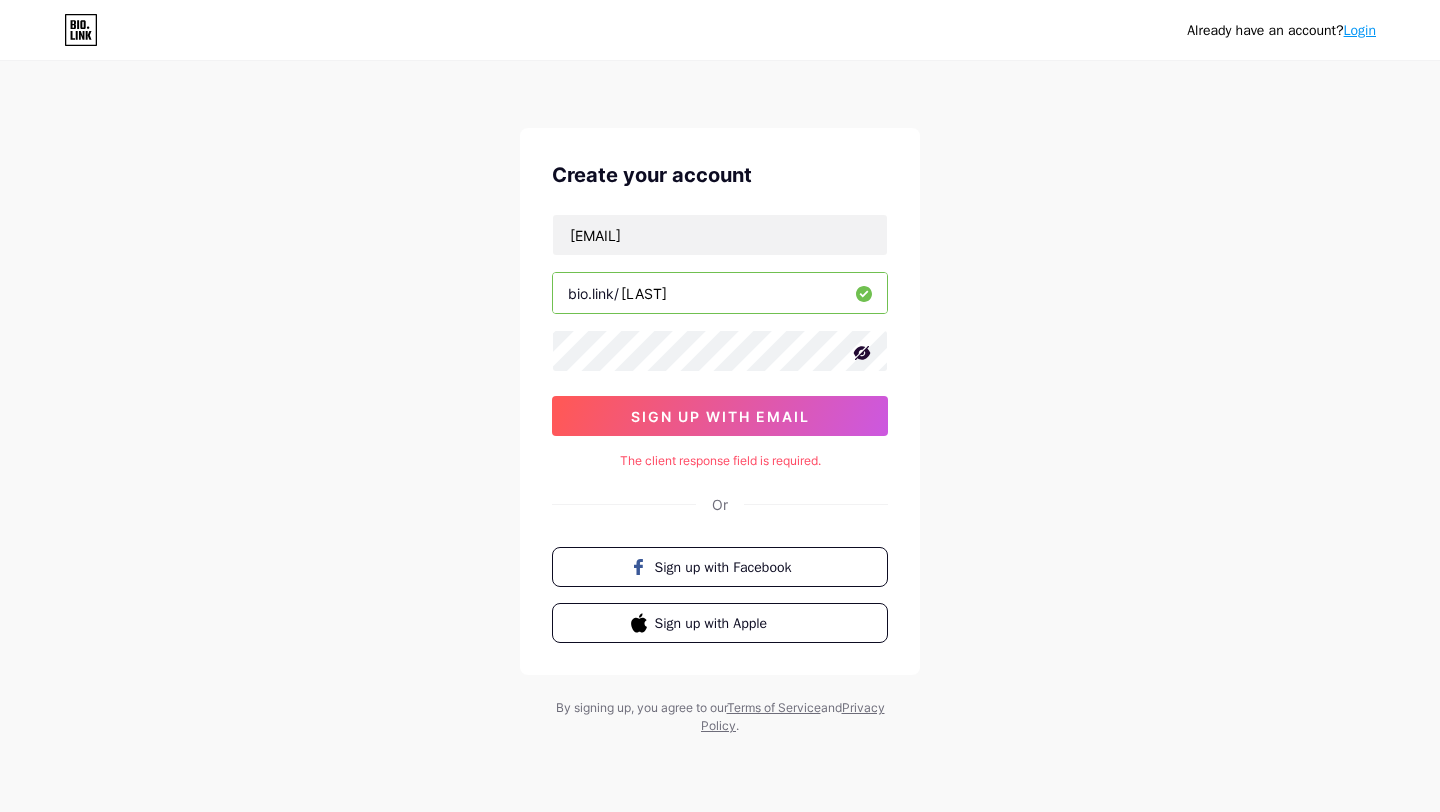 click on "Login" at bounding box center [1360, 30] 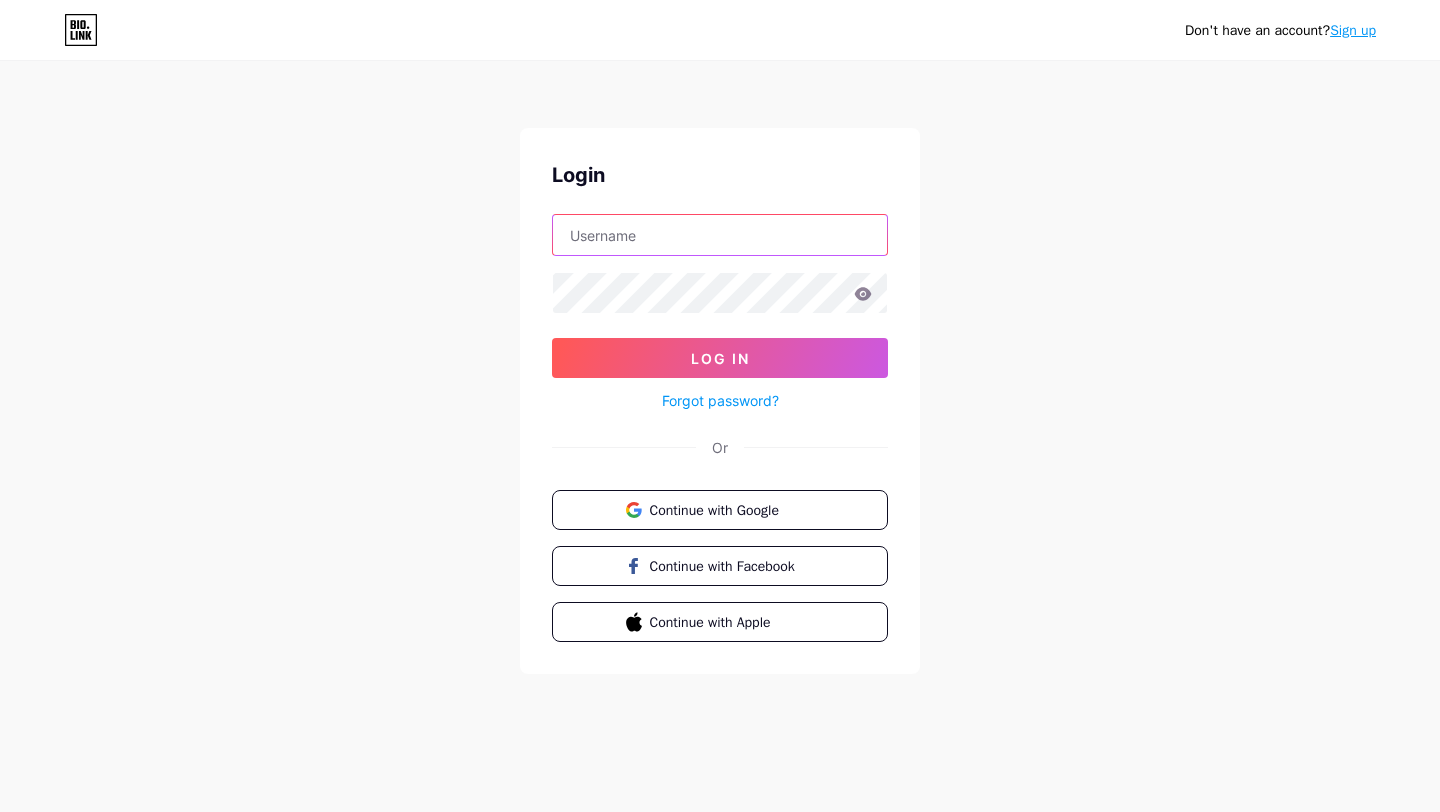click at bounding box center (720, 235) 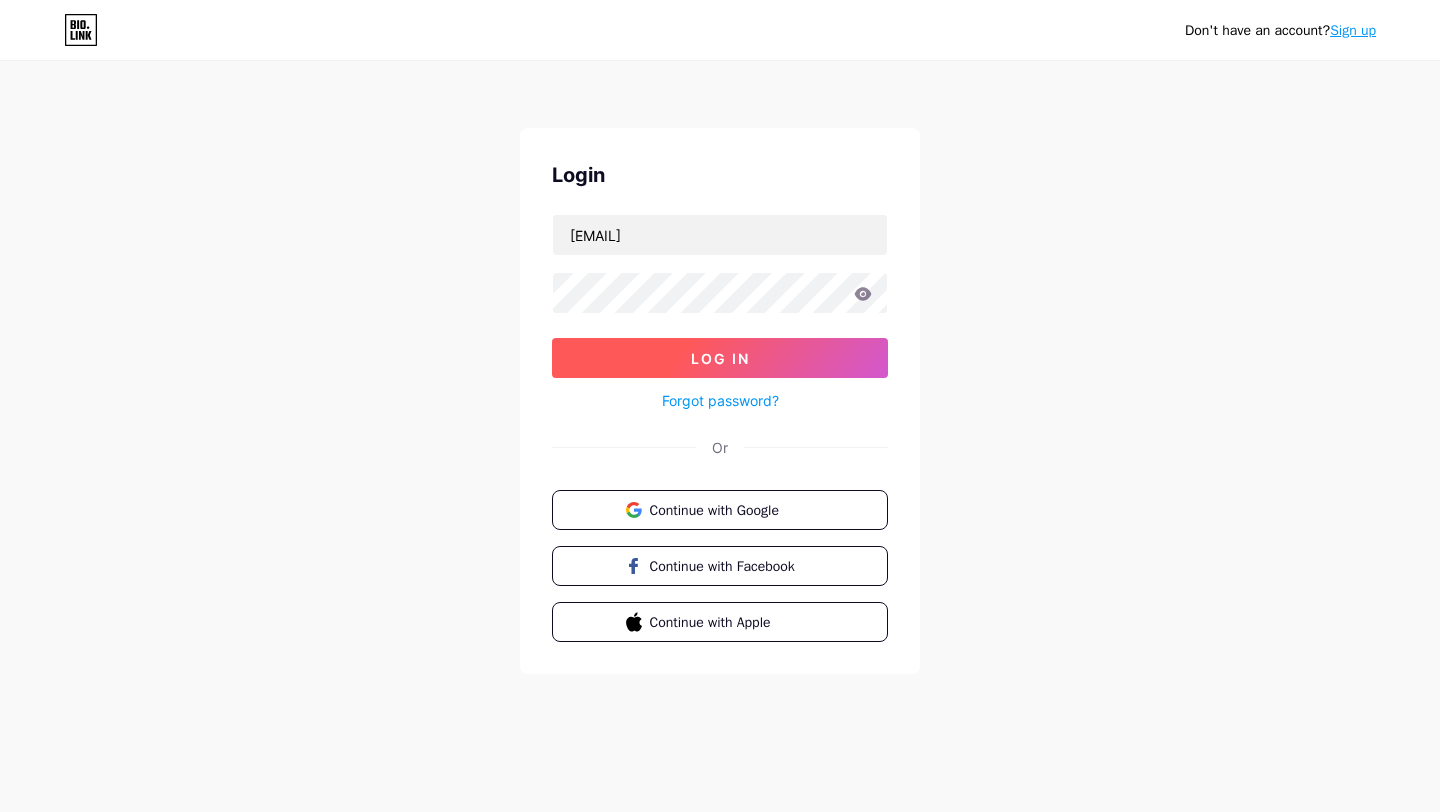 click on "Log In" at bounding box center (720, 358) 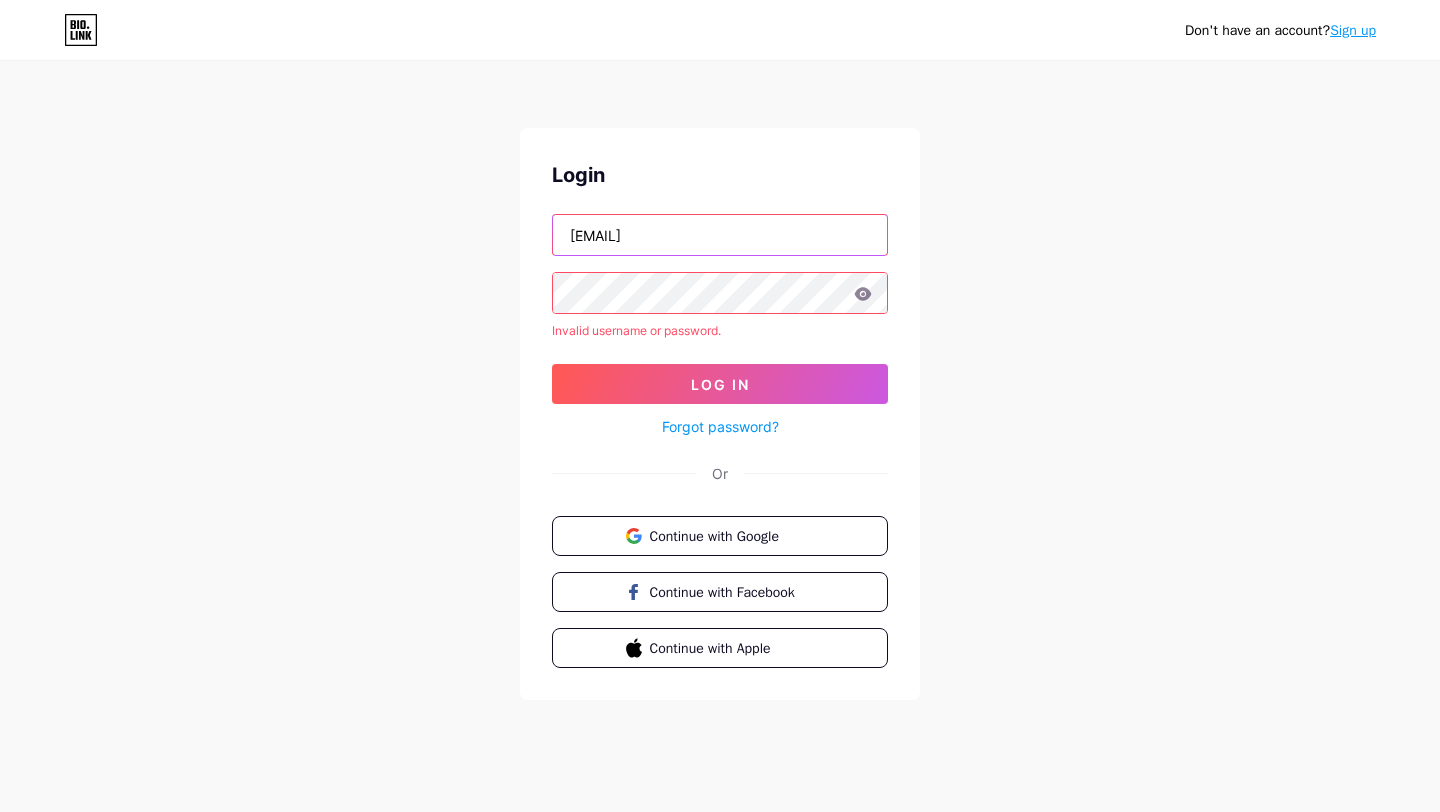 type on "[EMAIL]" 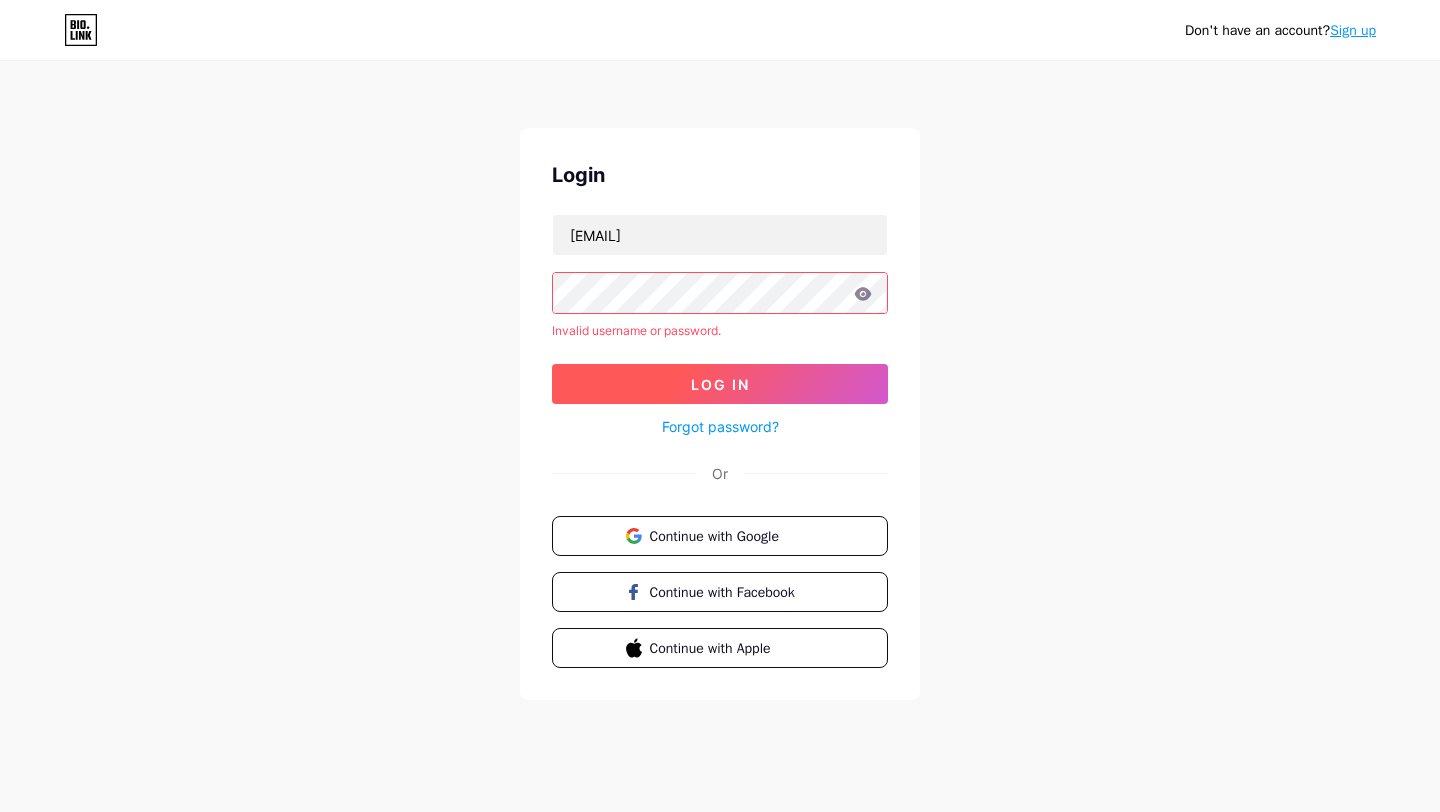click on "Log In" at bounding box center (720, 384) 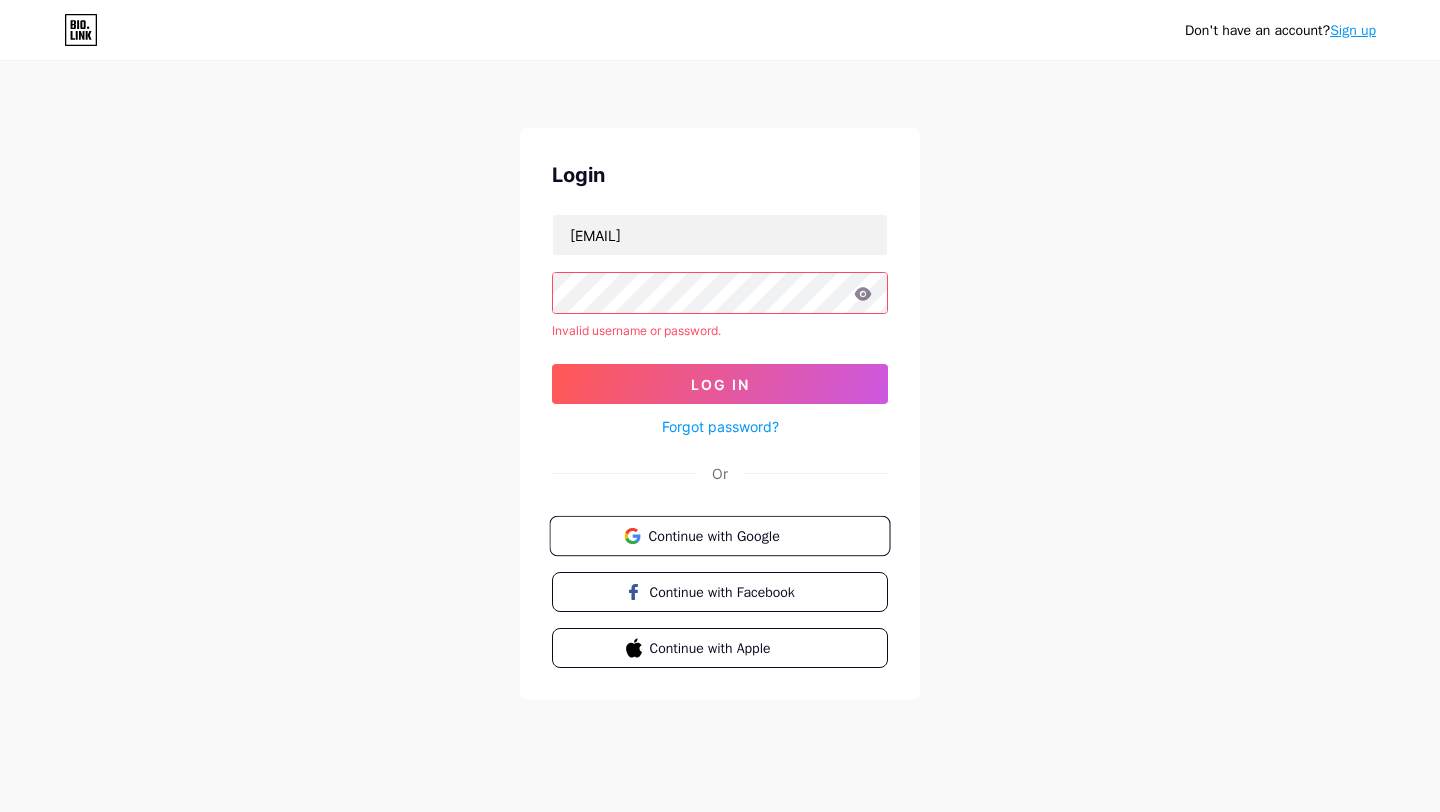click on "Continue with Google" at bounding box center (731, 535) 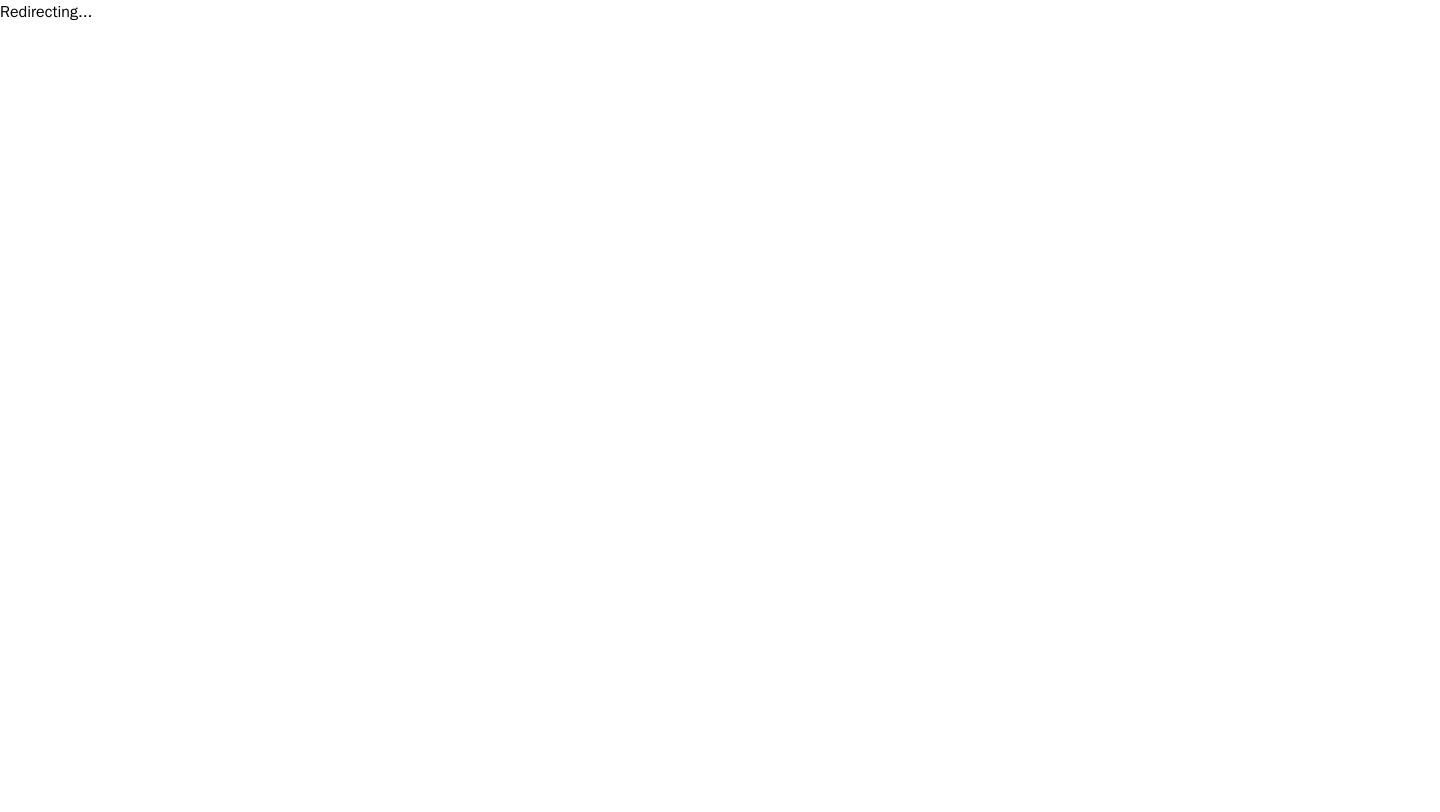 scroll, scrollTop: 0, scrollLeft: 0, axis: both 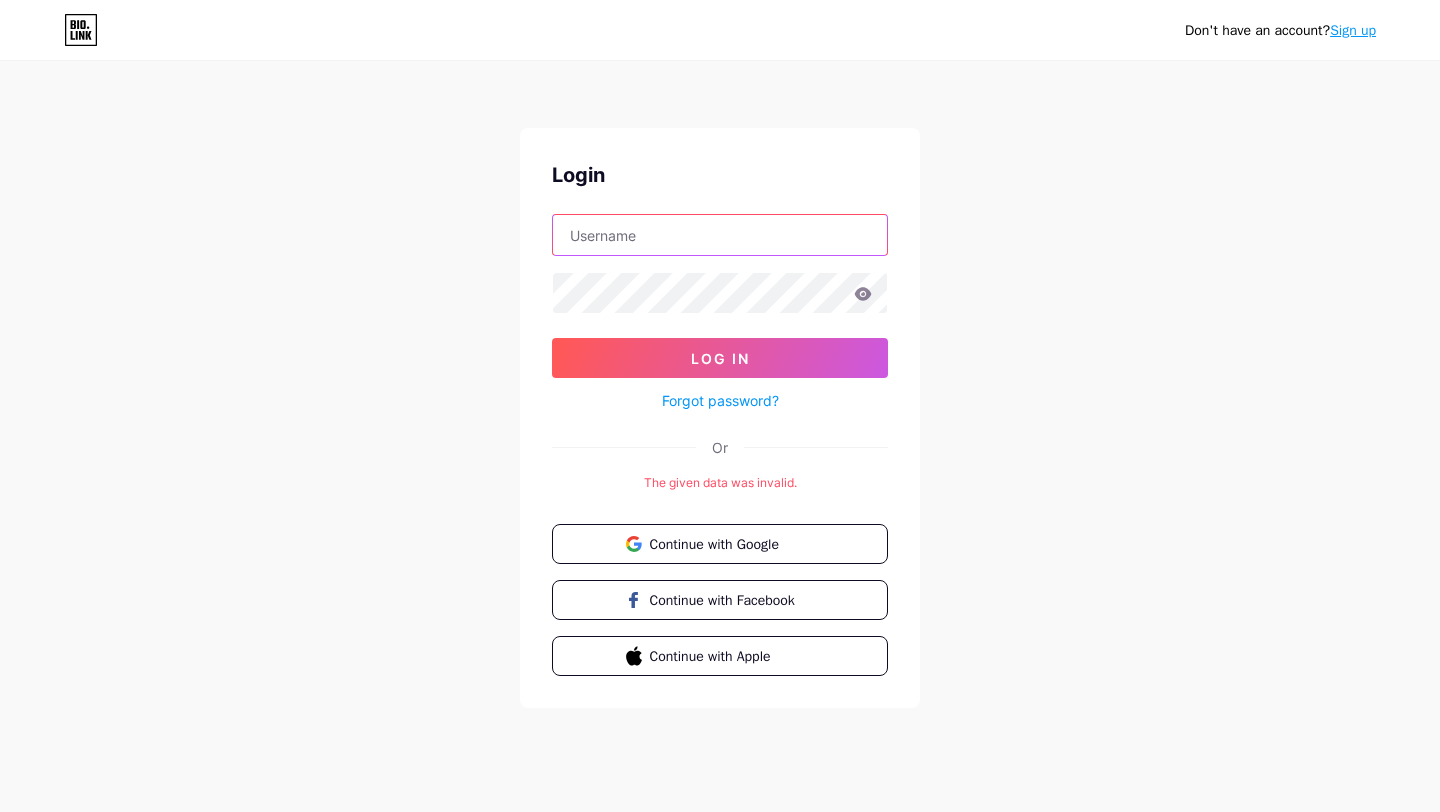 click at bounding box center (720, 235) 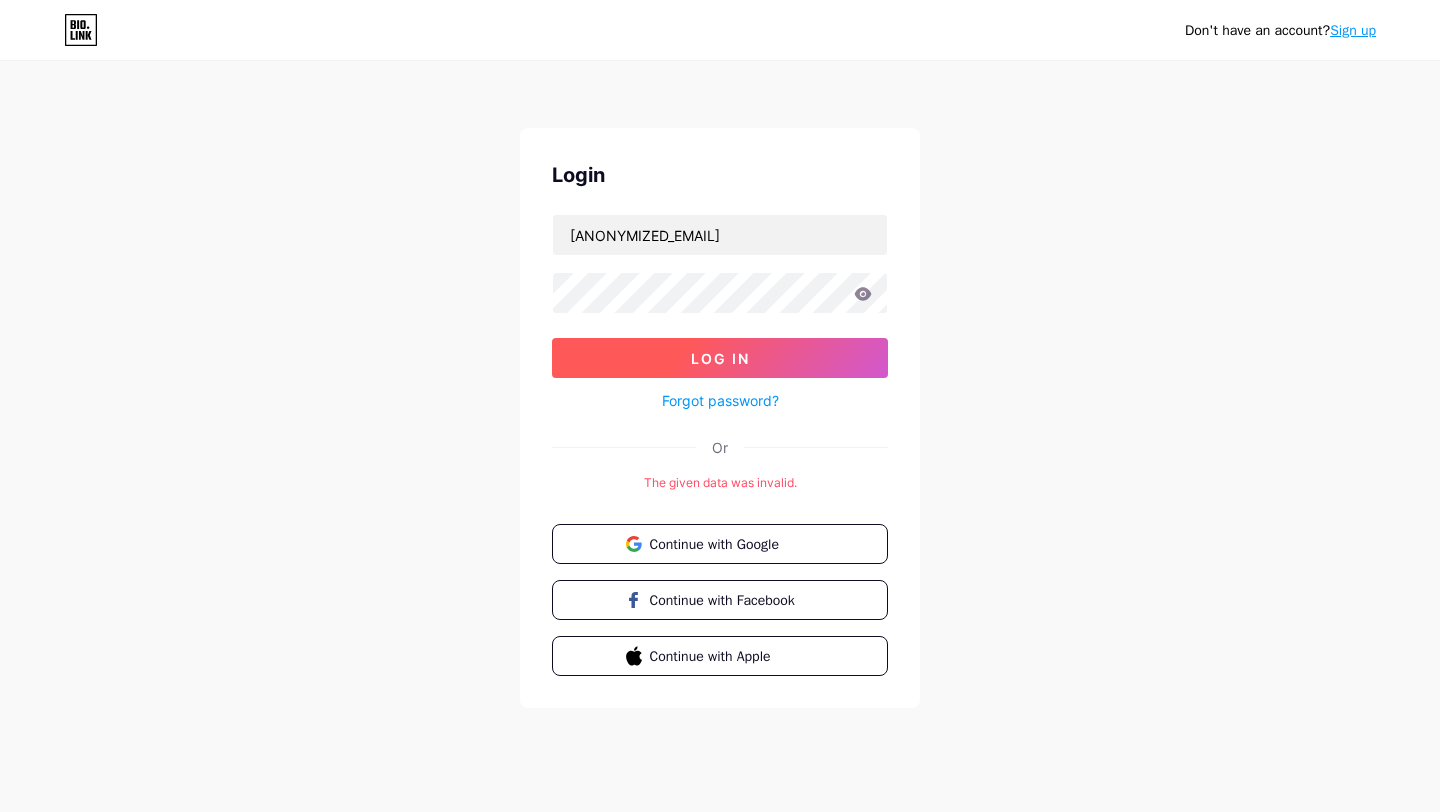 click on "Log In" at bounding box center (720, 358) 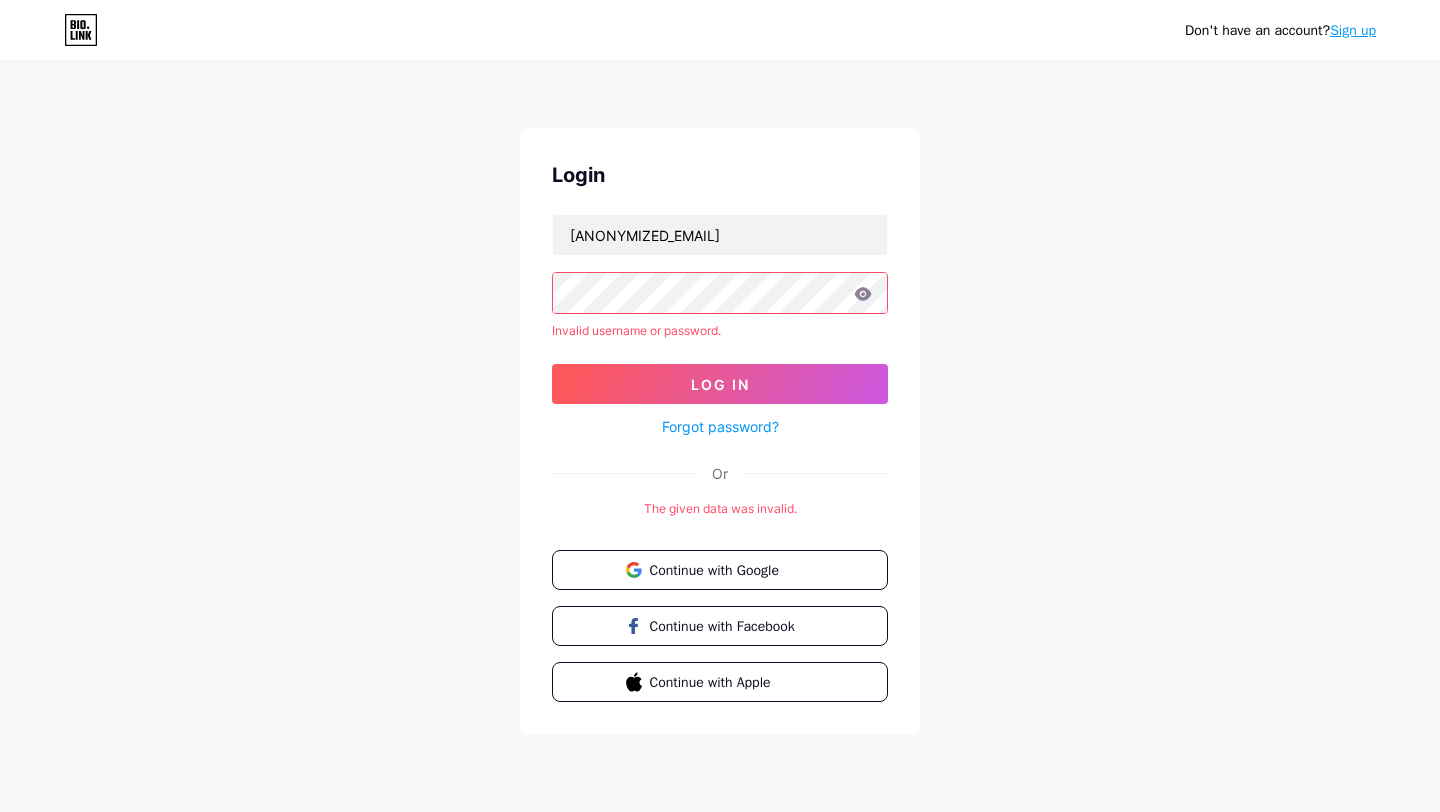 click on "Don't have an account?  Sign up" at bounding box center (720, 30) 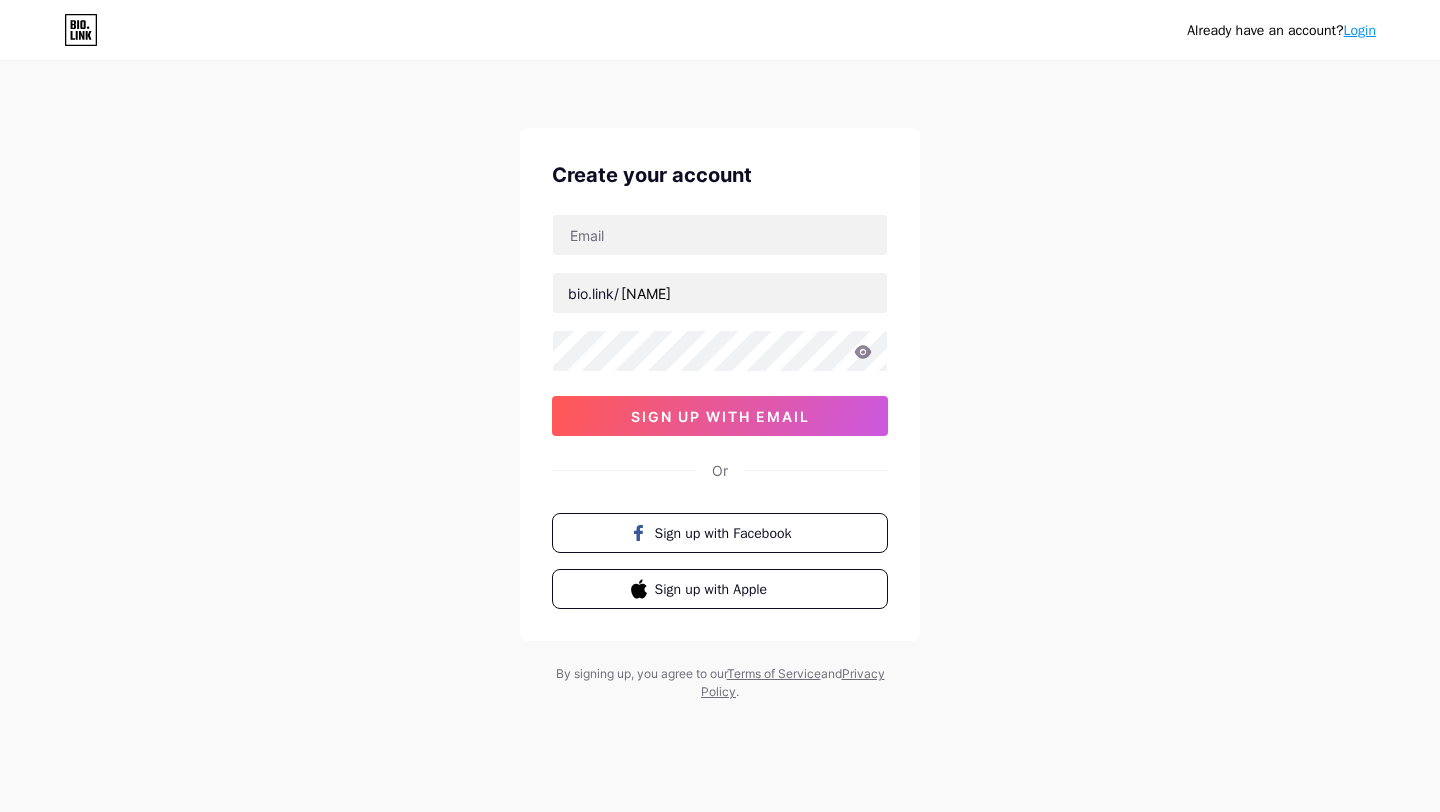 scroll, scrollTop: 0, scrollLeft: 0, axis: both 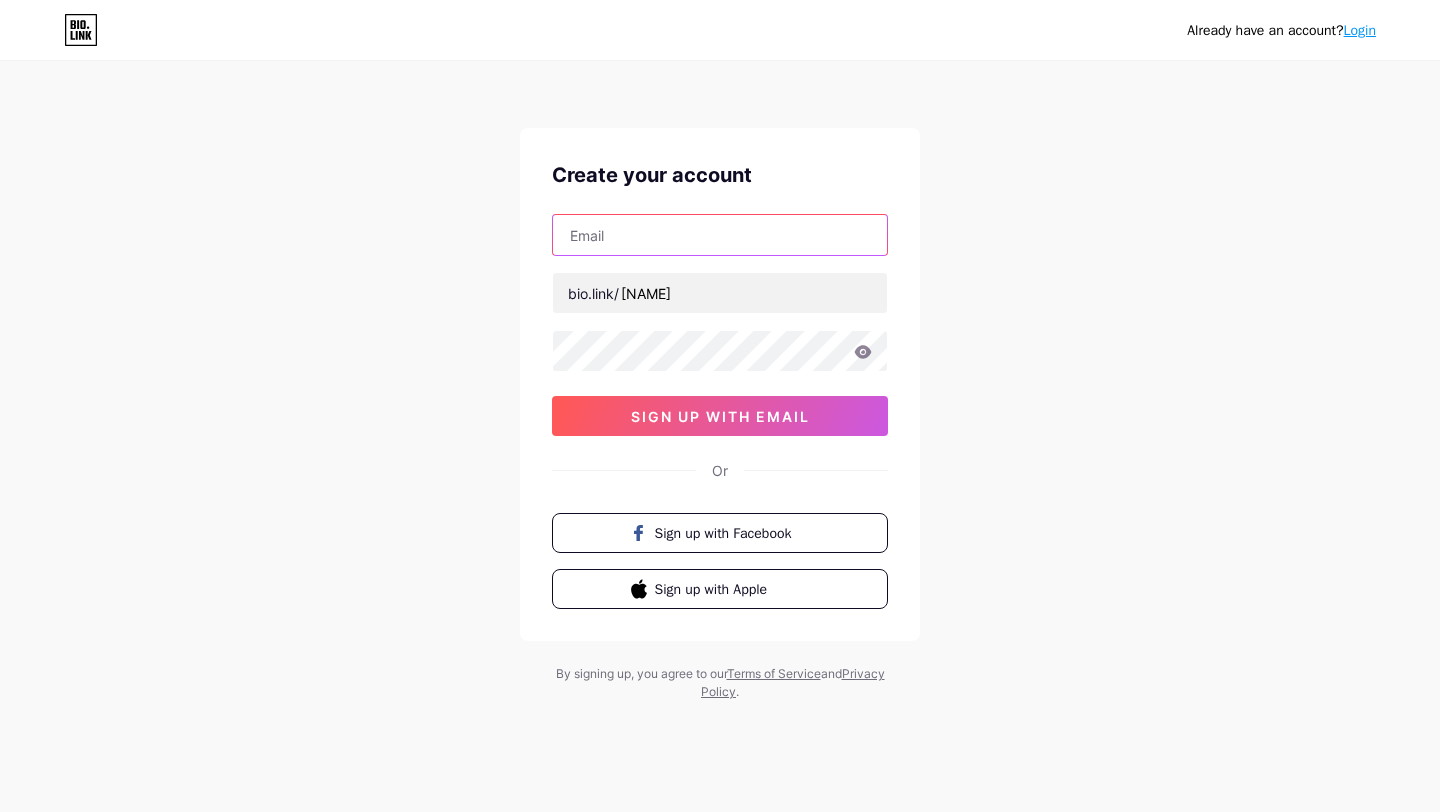 click at bounding box center [720, 235] 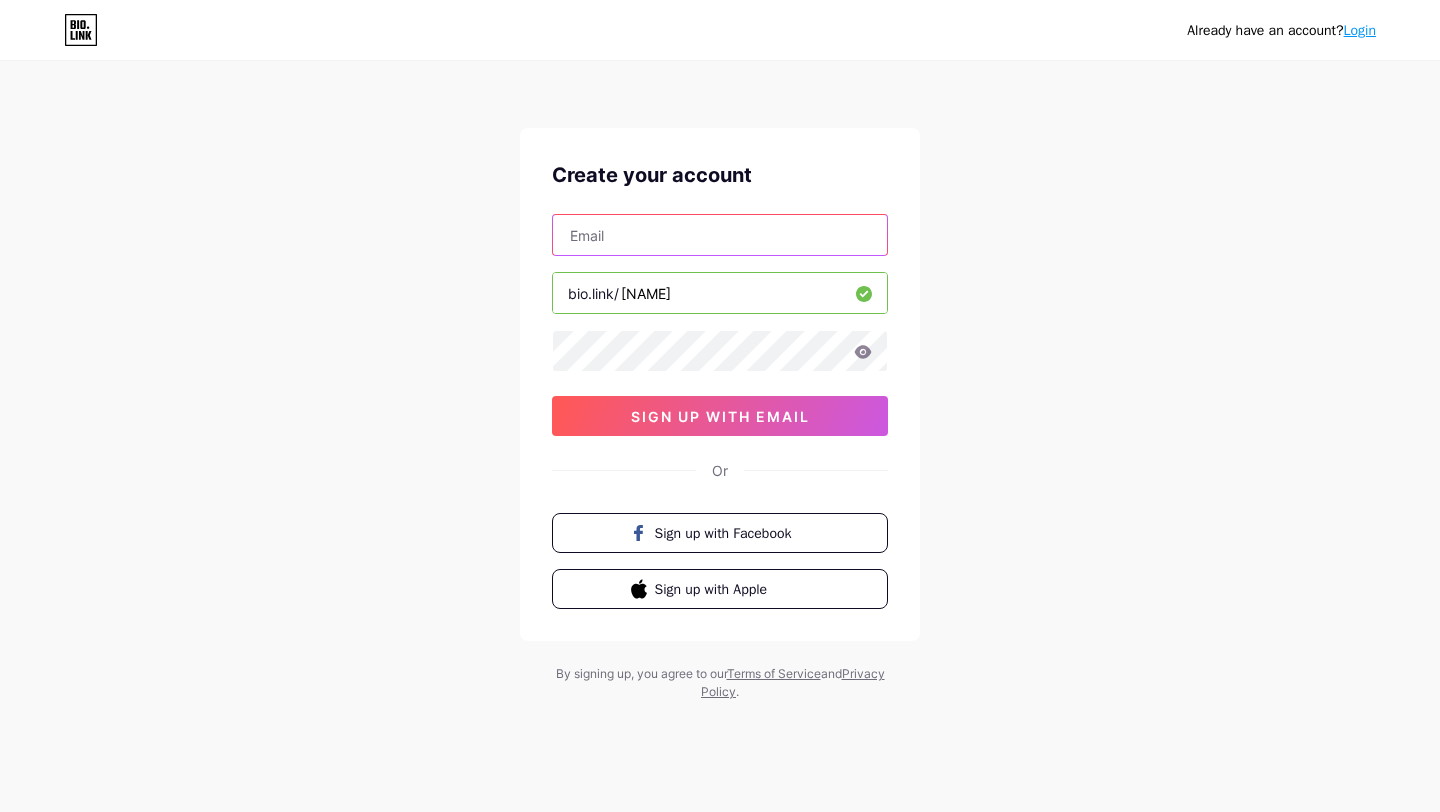type on "[USERNAME]@example.com" 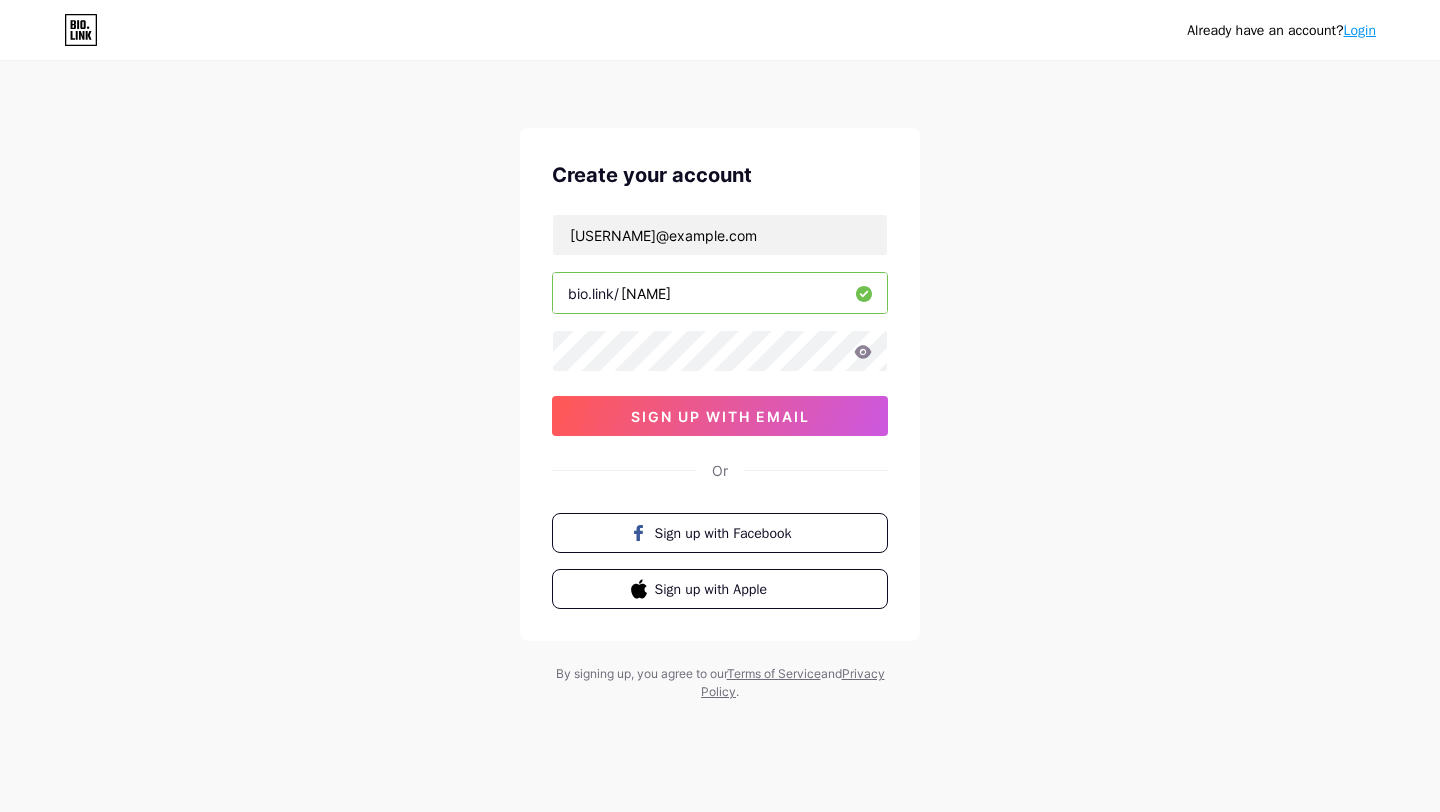 click 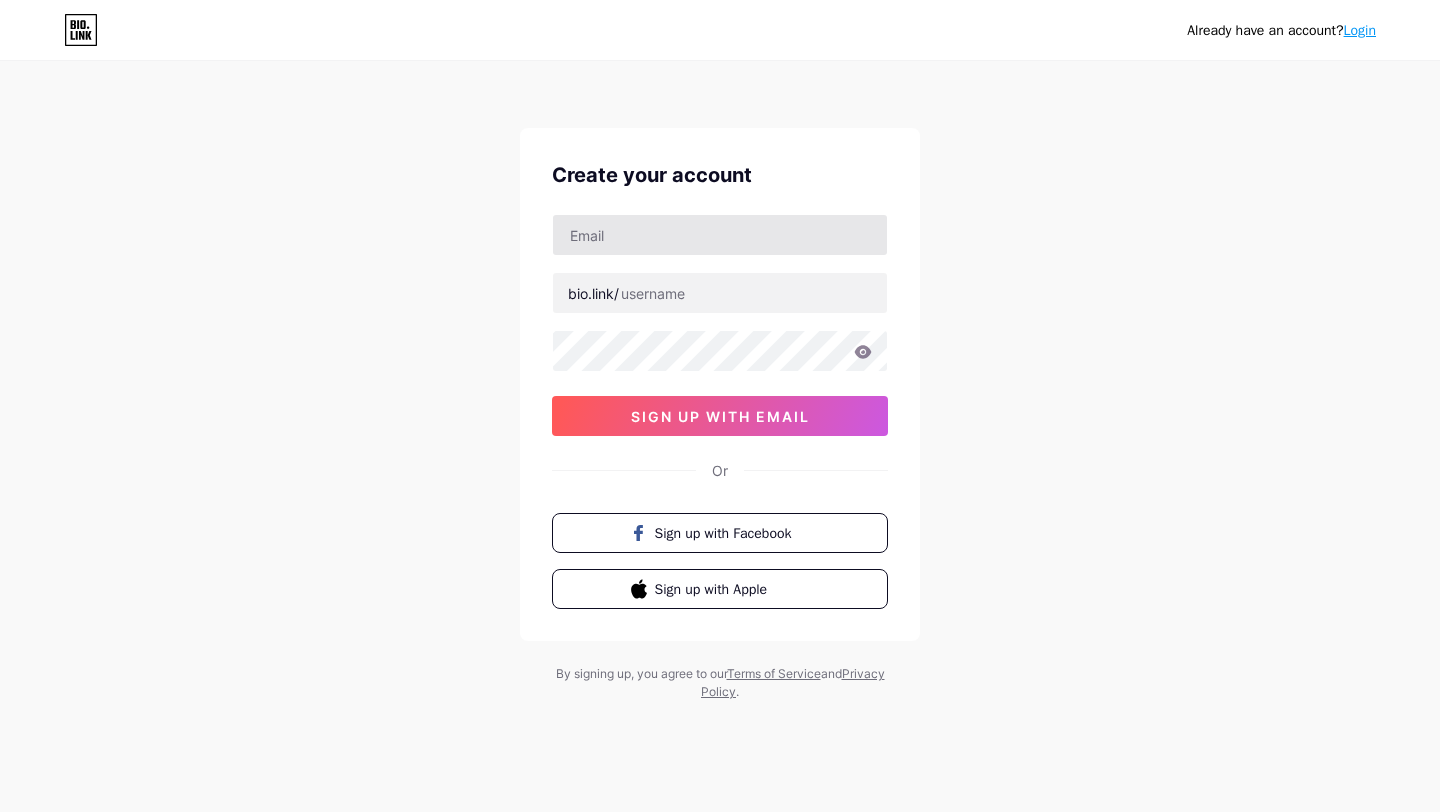 scroll, scrollTop: 0, scrollLeft: 0, axis: both 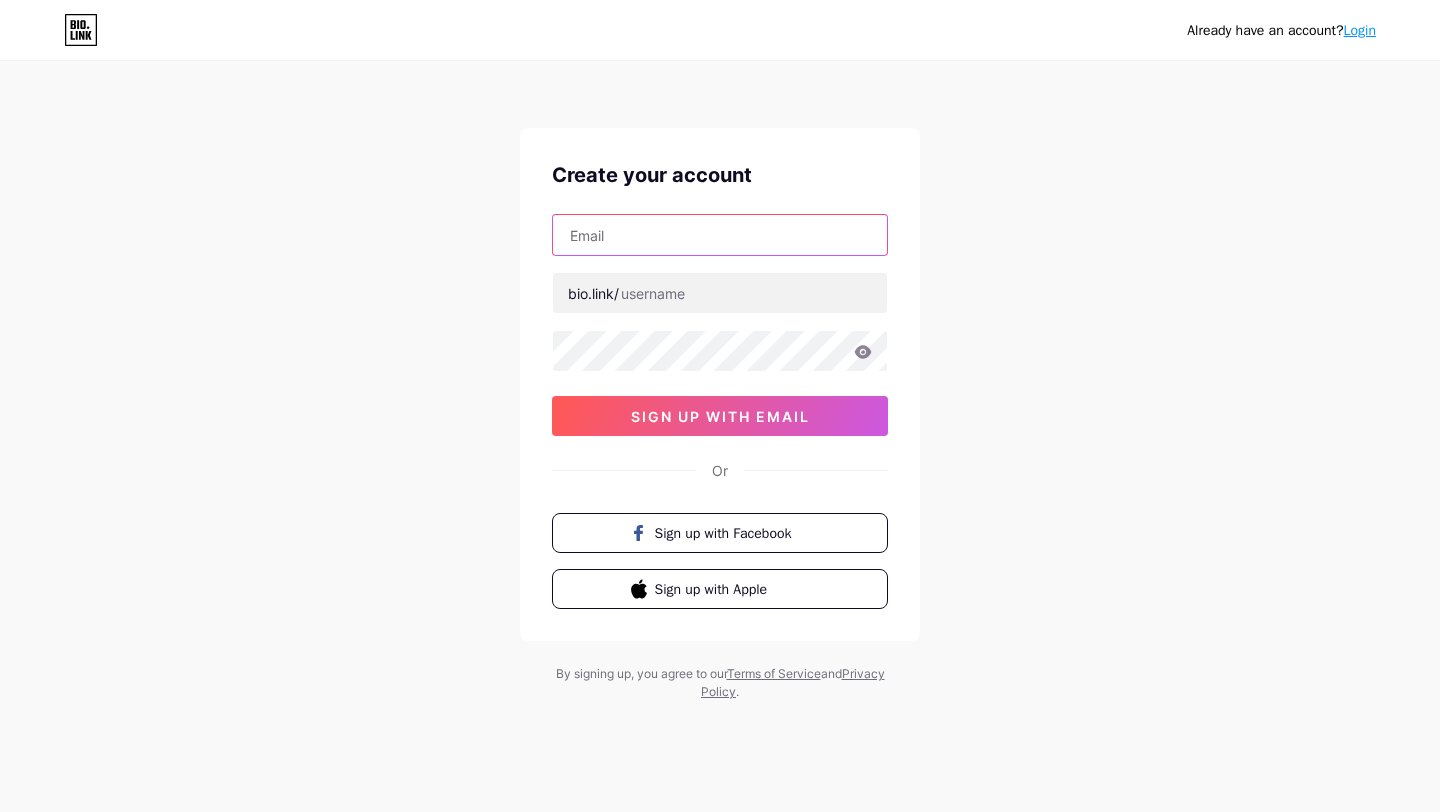 click at bounding box center [720, 235] 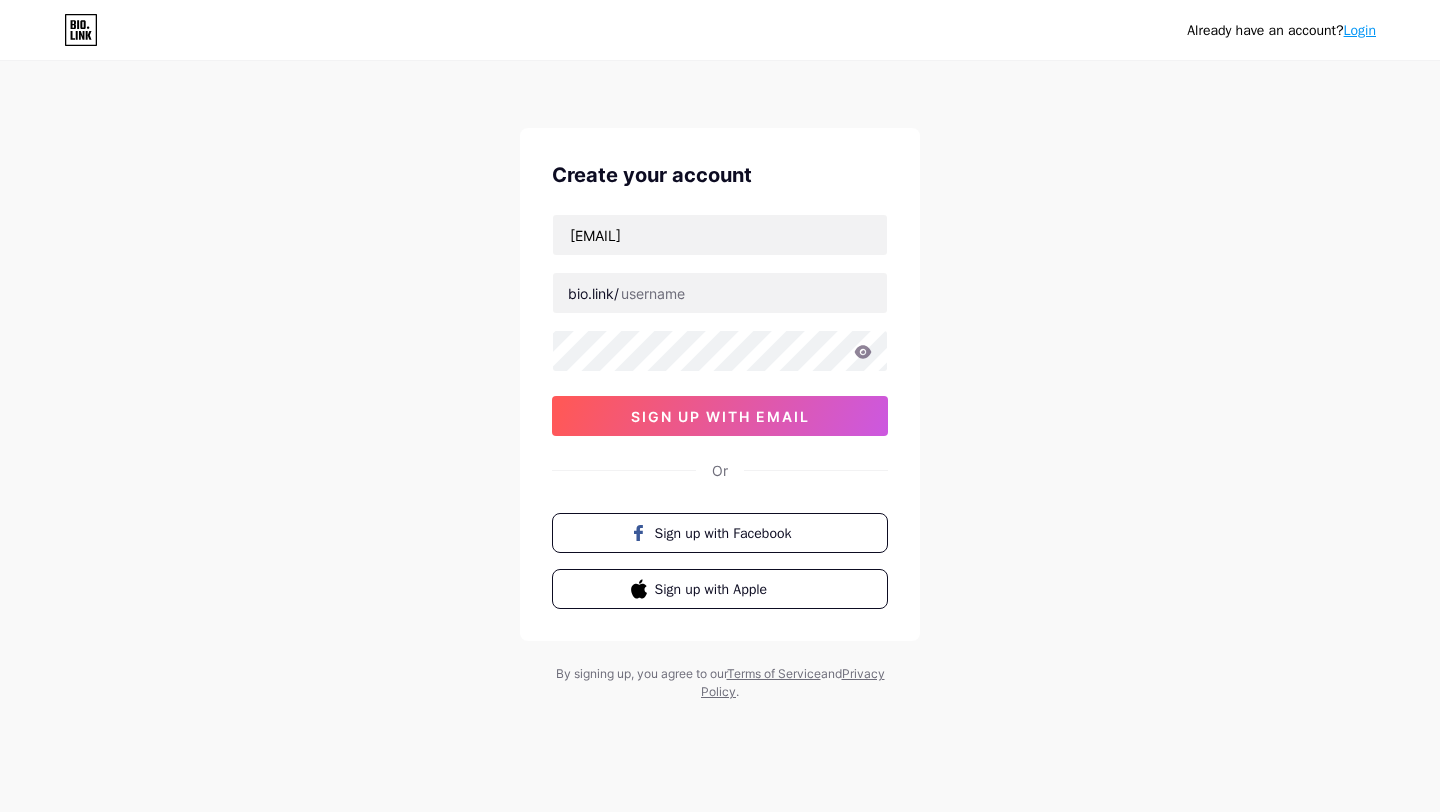 click on "Create your account     [EMAIL]     bio.link/                       sign up with email         Or       Sign up with Facebook
Sign up with Apple" at bounding box center [720, 384] 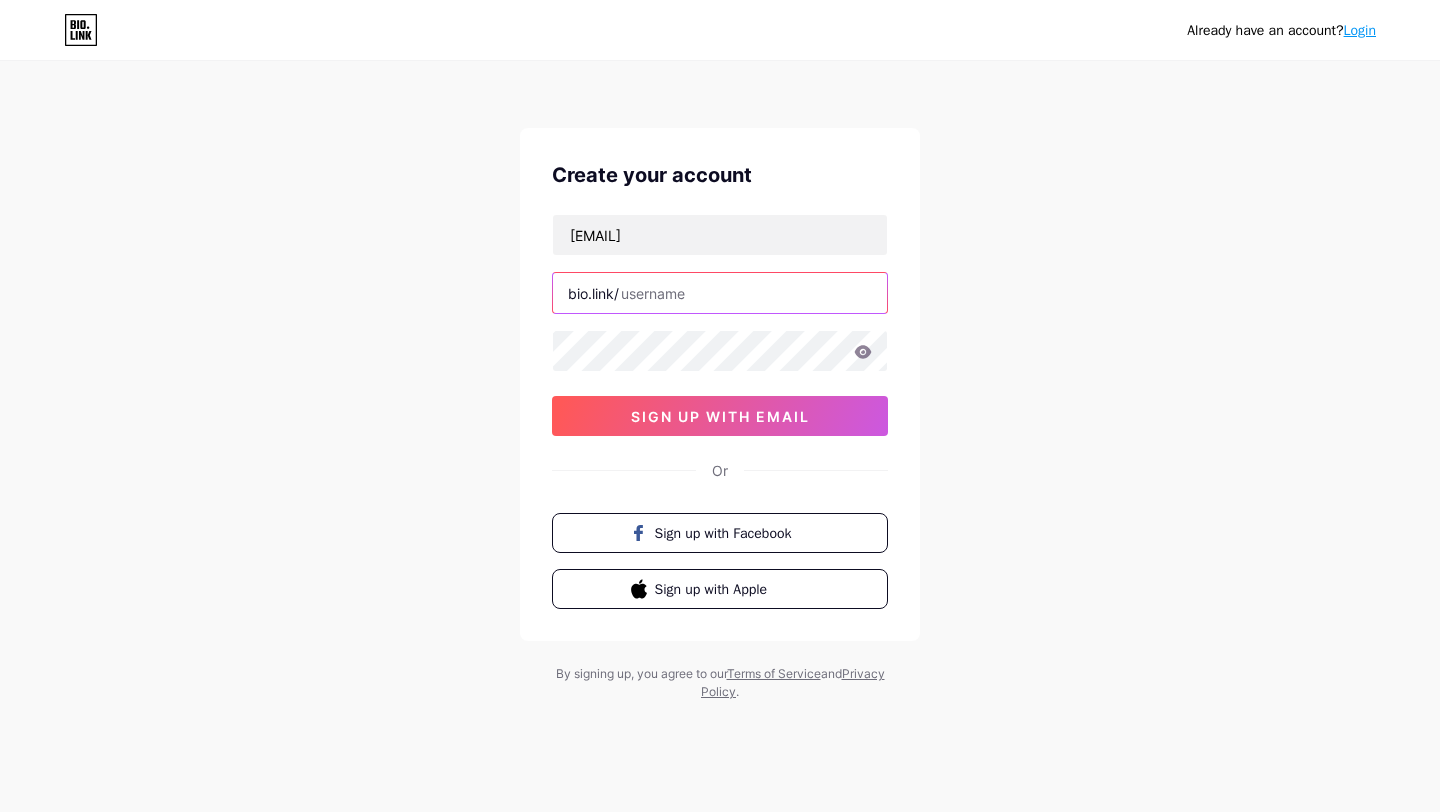 click at bounding box center (720, 293) 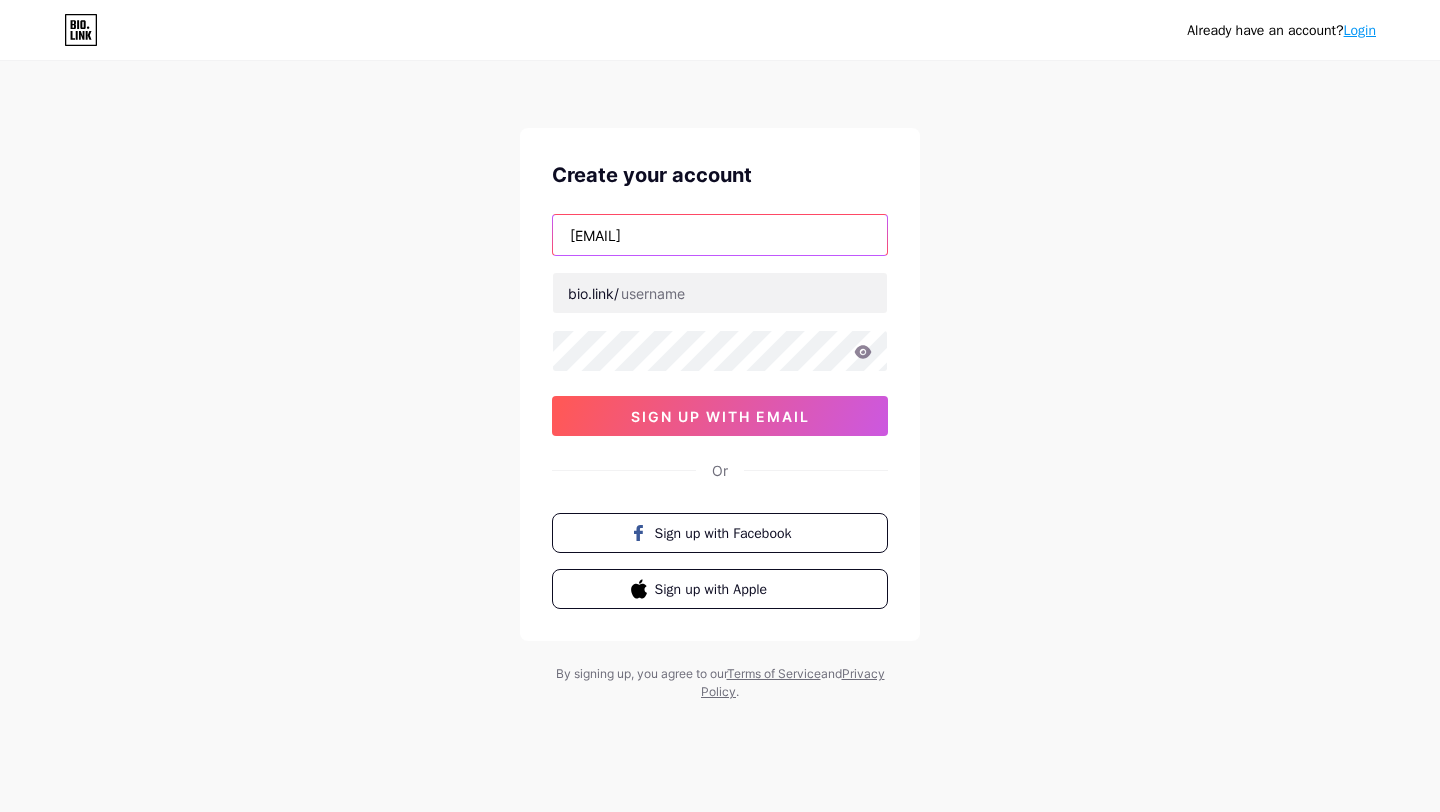 click on "[EMAIL]" at bounding box center (720, 235) 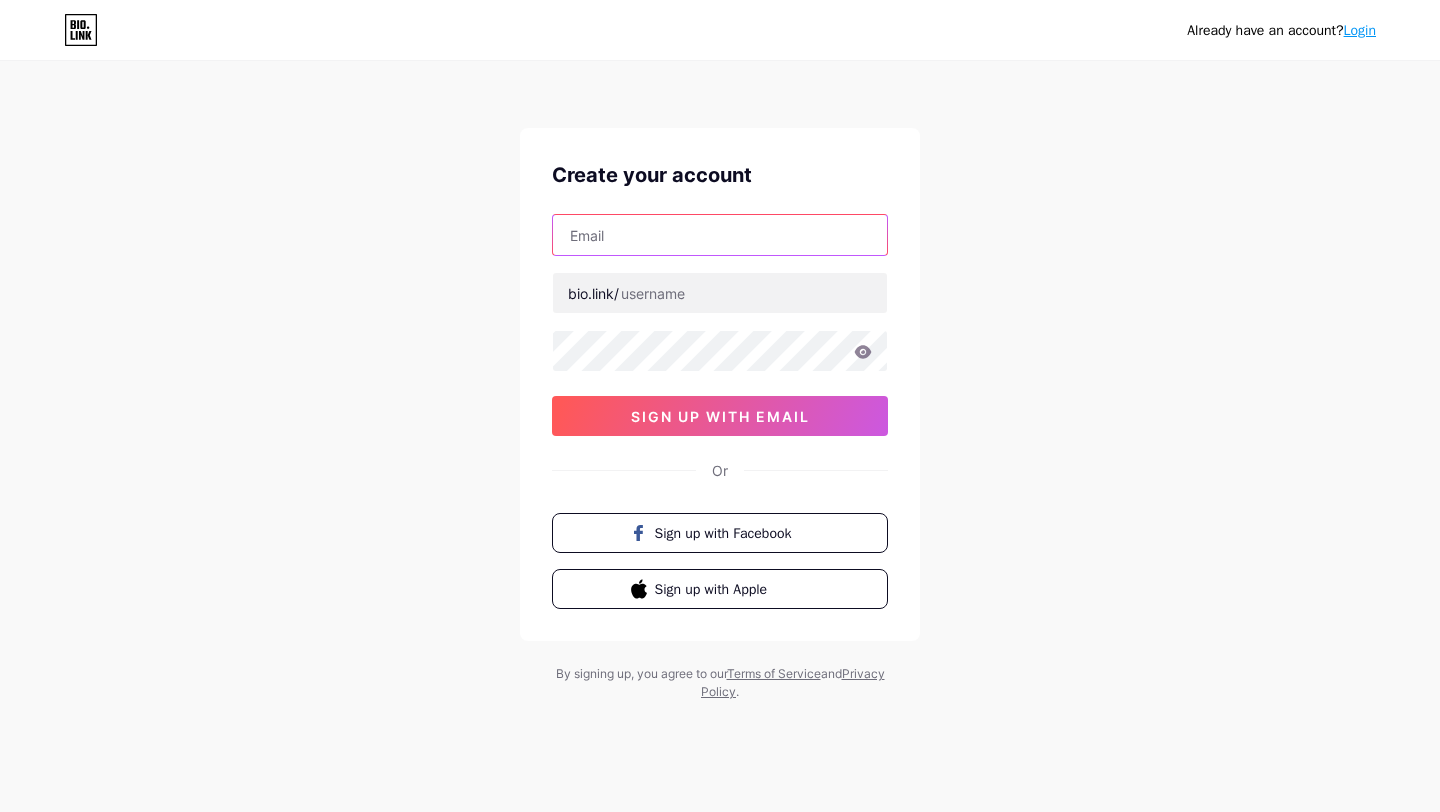 click at bounding box center (720, 235) 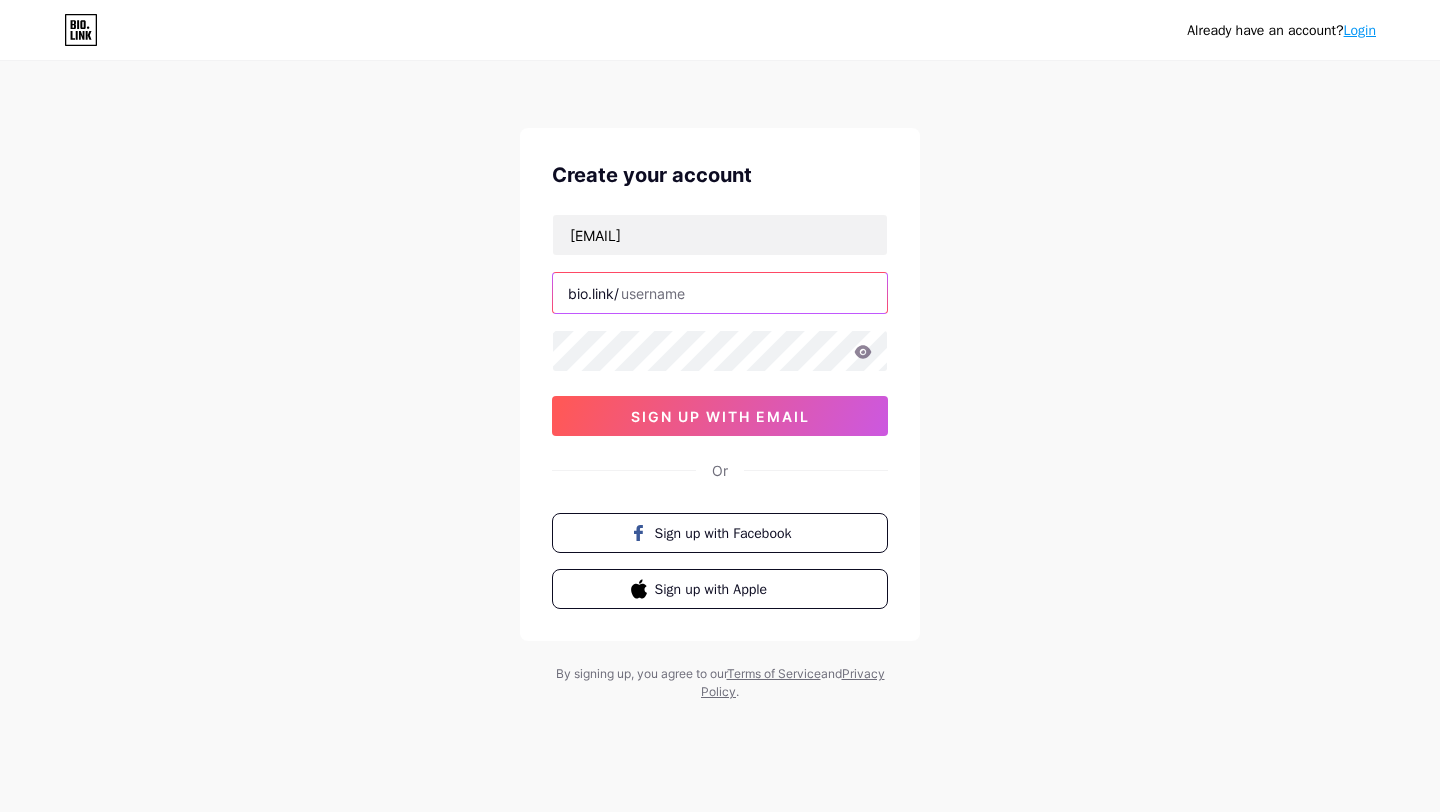 click at bounding box center (720, 293) 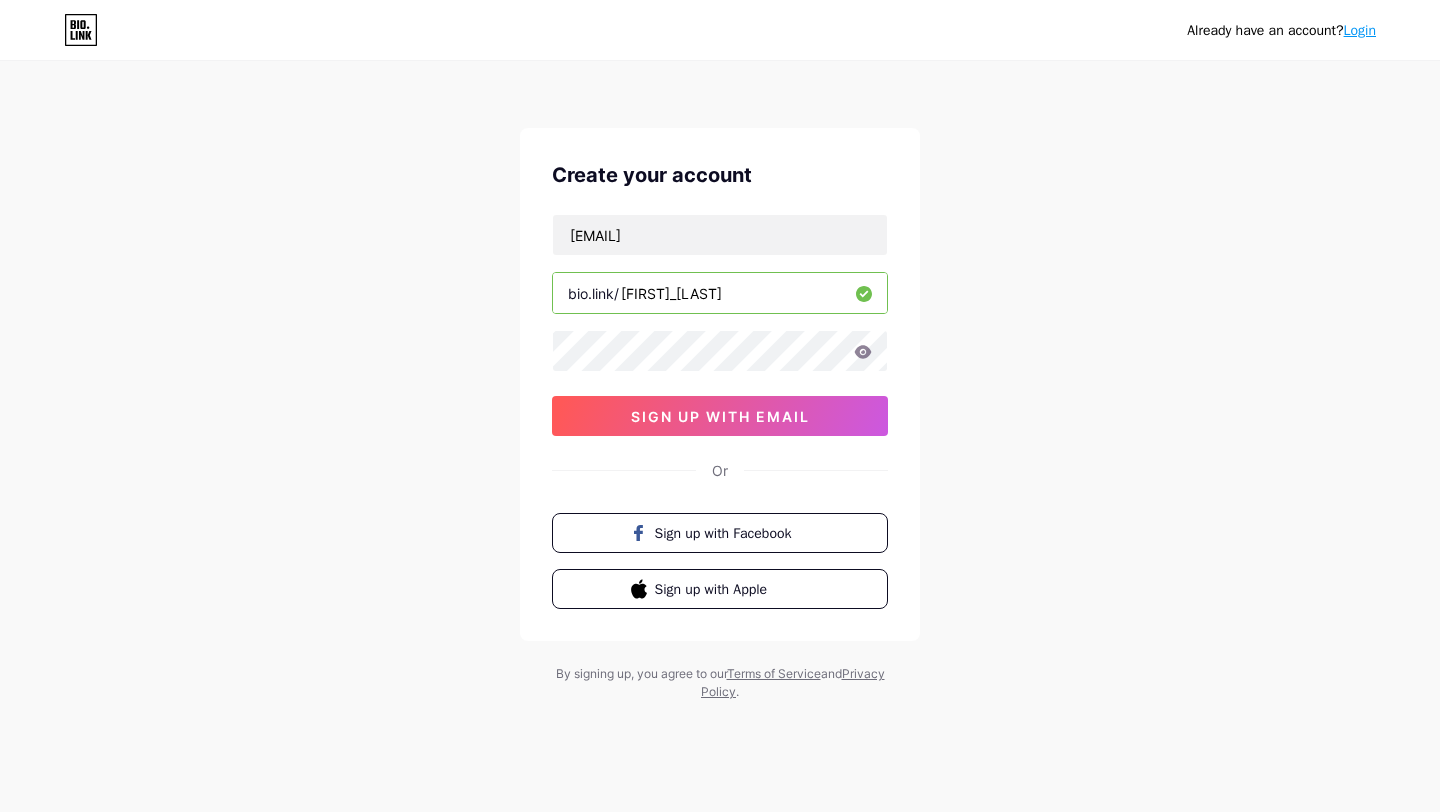 type on "anjali_sharma" 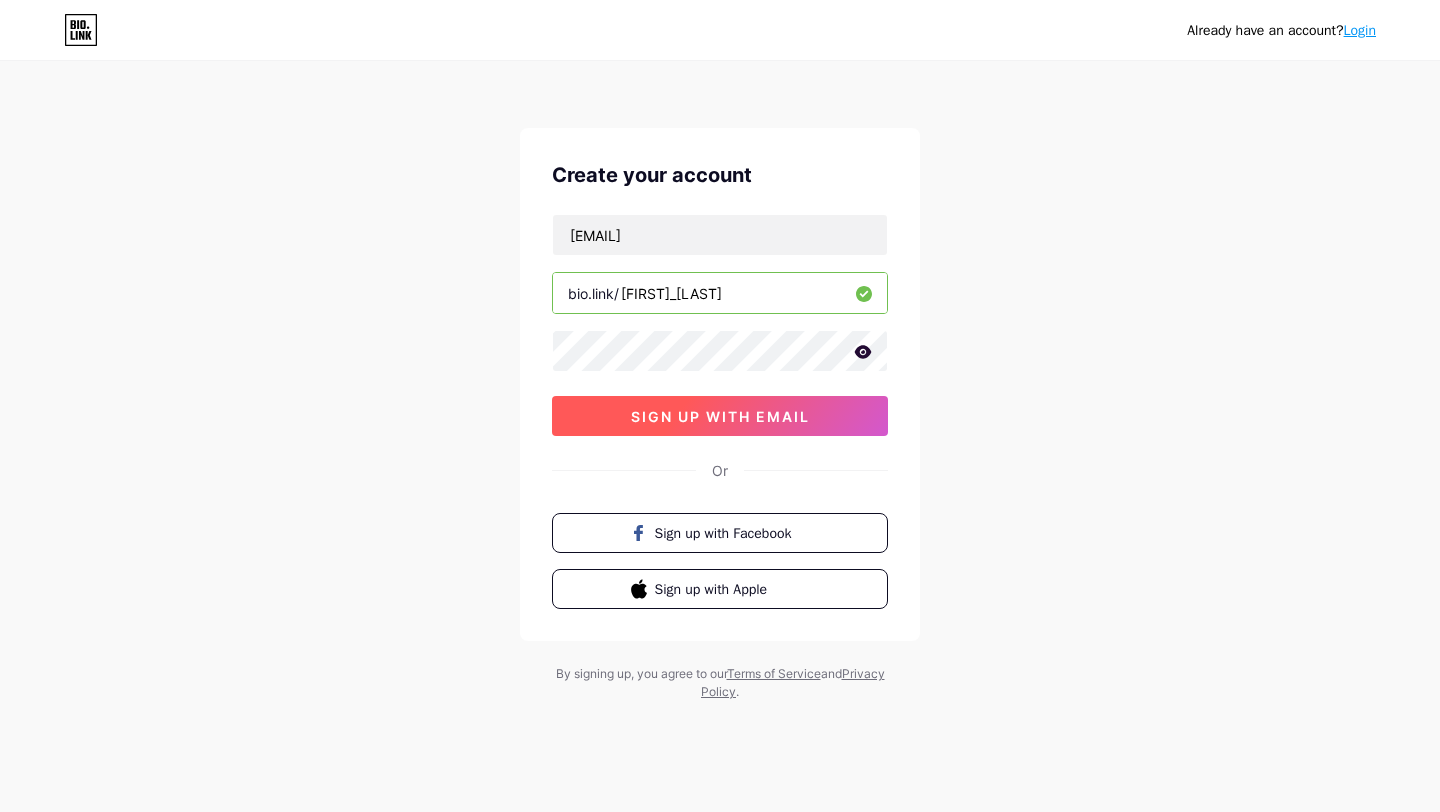click on "sign up with email" at bounding box center (720, 416) 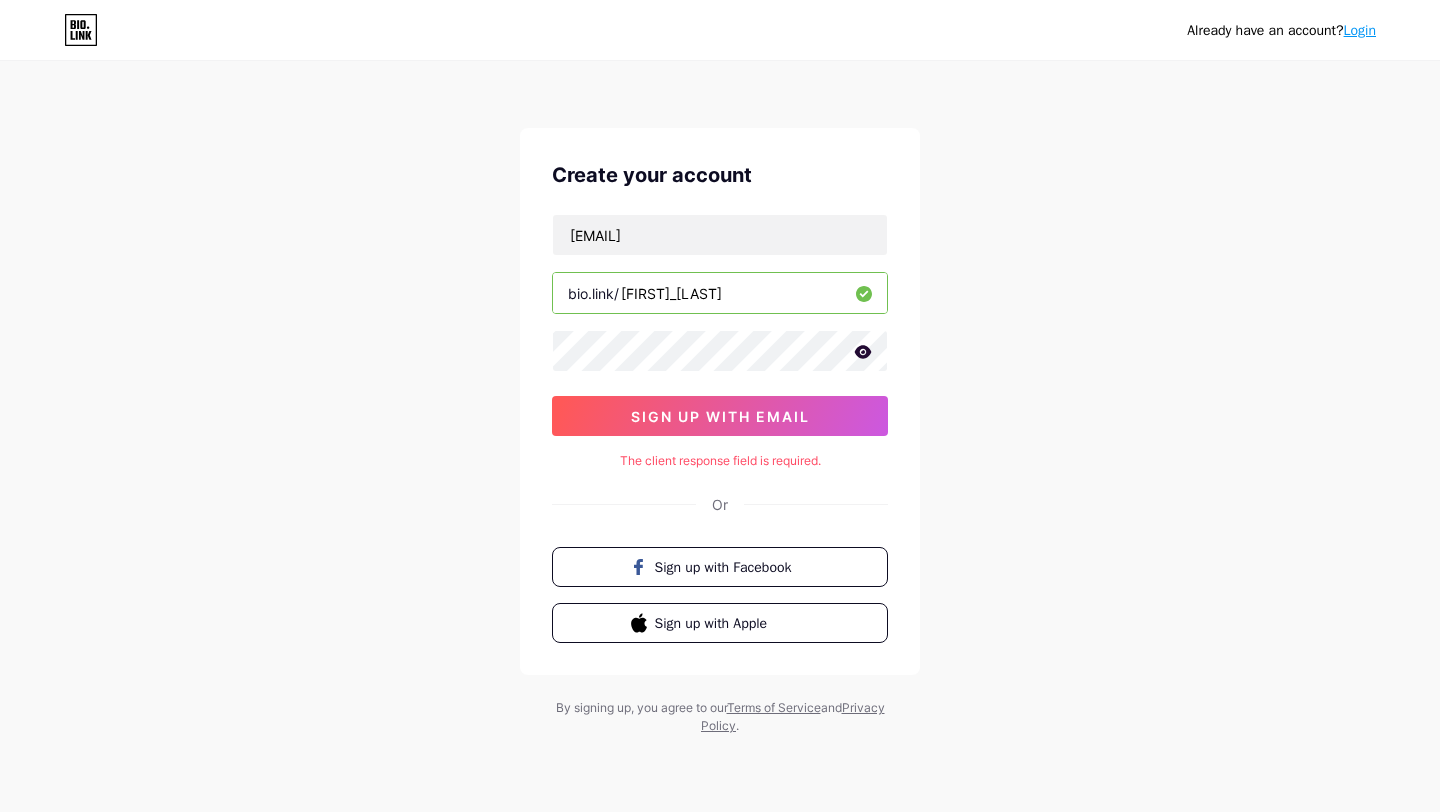 click on "The client response field is required." at bounding box center [720, 461] 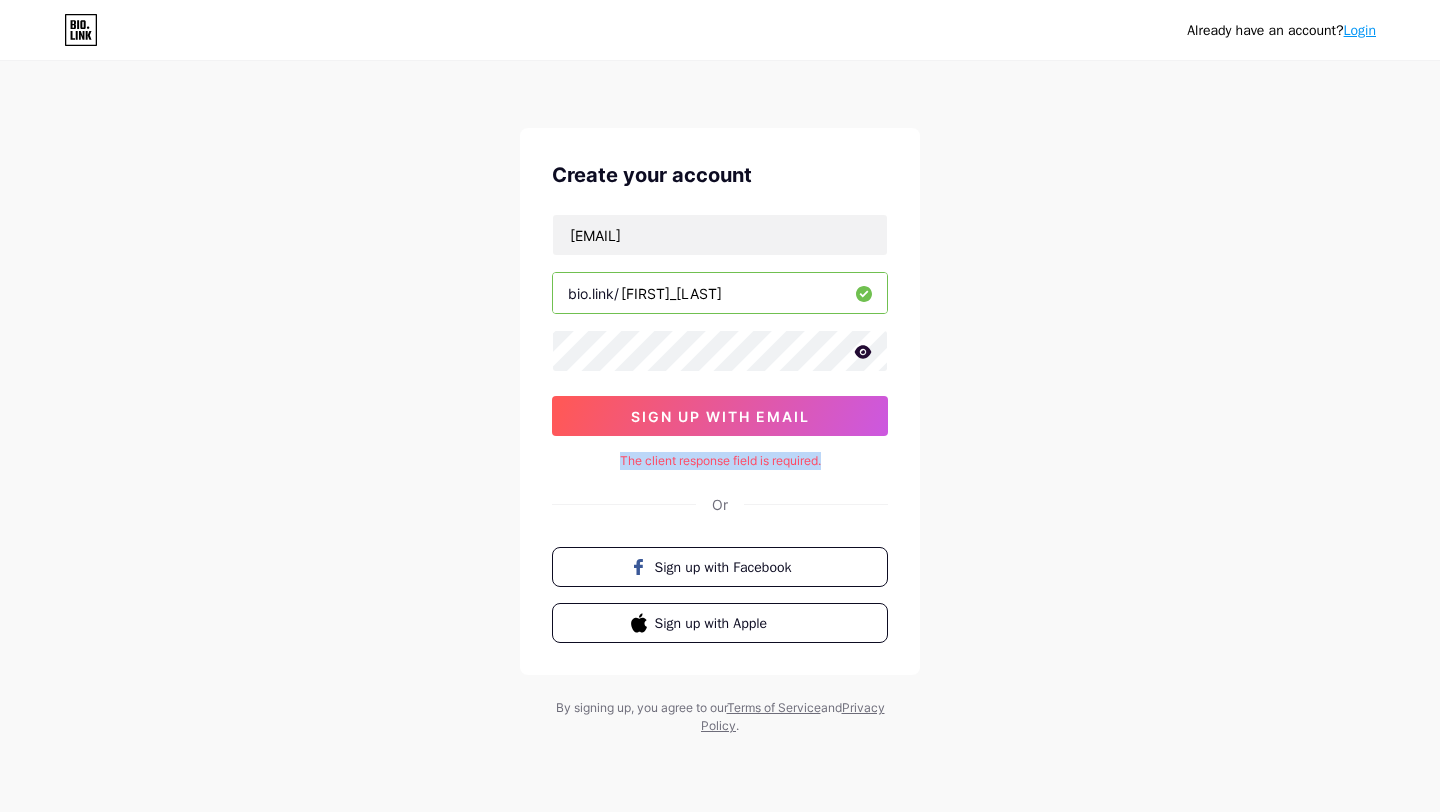 drag, startPoint x: 843, startPoint y: 460, endPoint x: 608, endPoint y: 457, distance: 235.01915 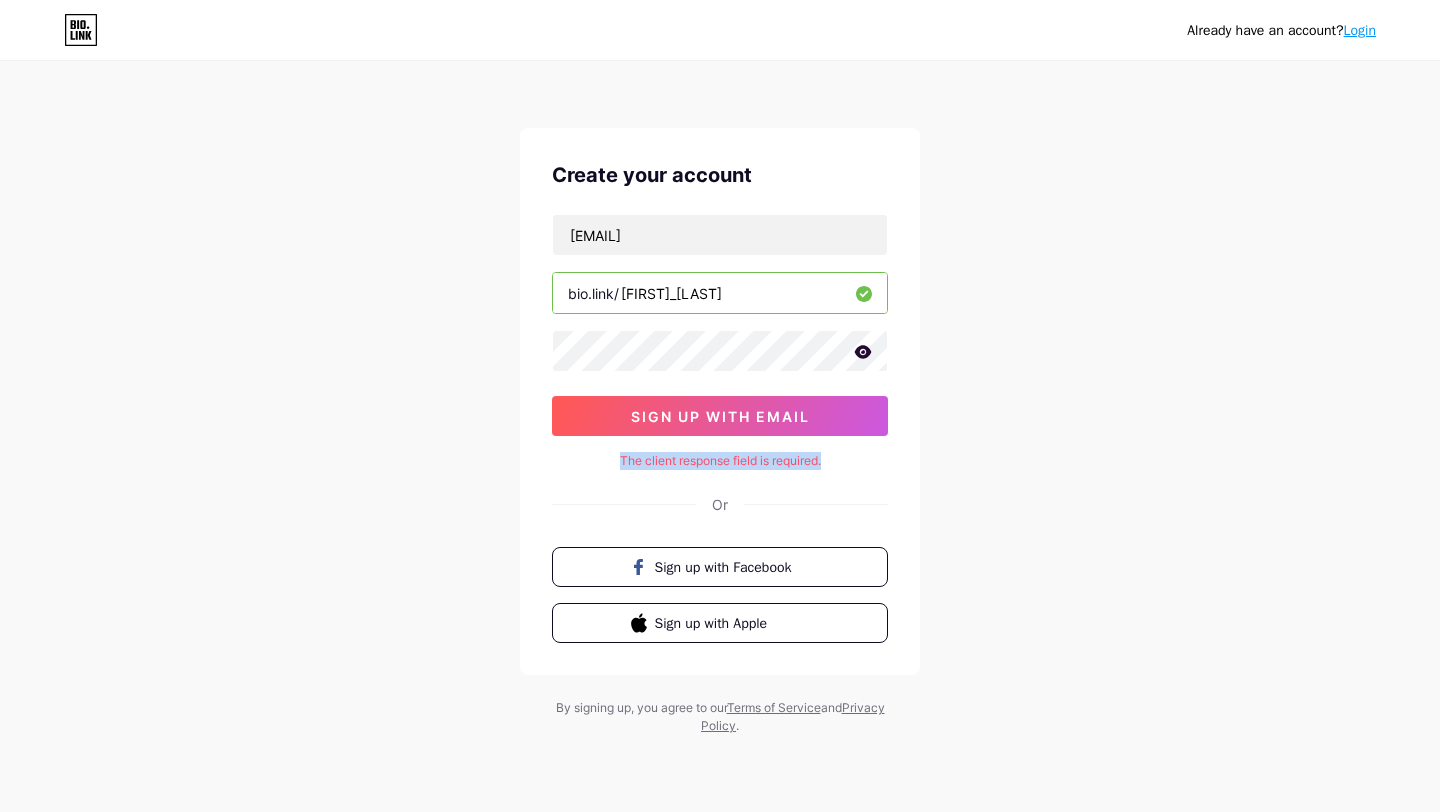 click on "The client response field is required." at bounding box center [720, 461] 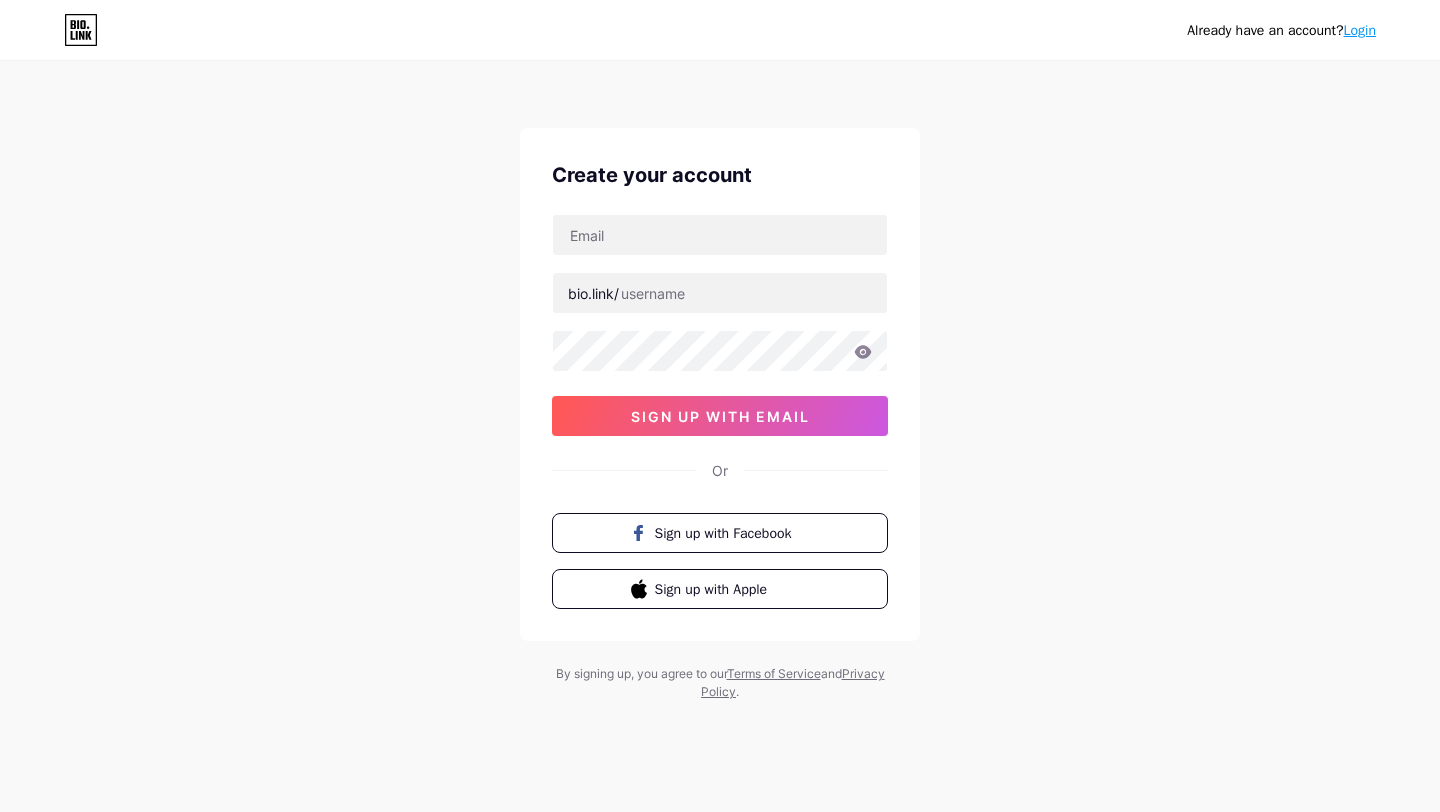 scroll, scrollTop: 0, scrollLeft: 0, axis: both 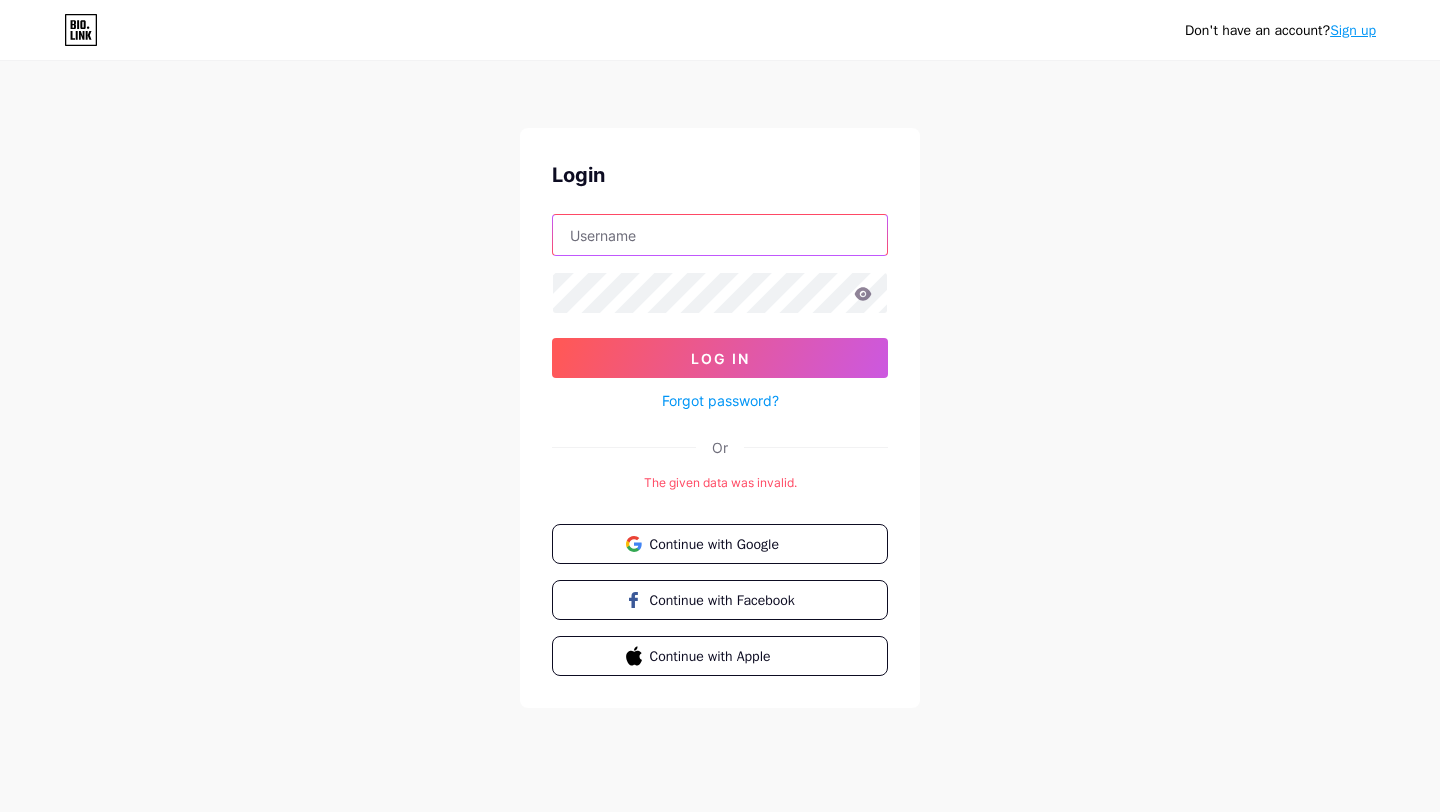 click at bounding box center (720, 235) 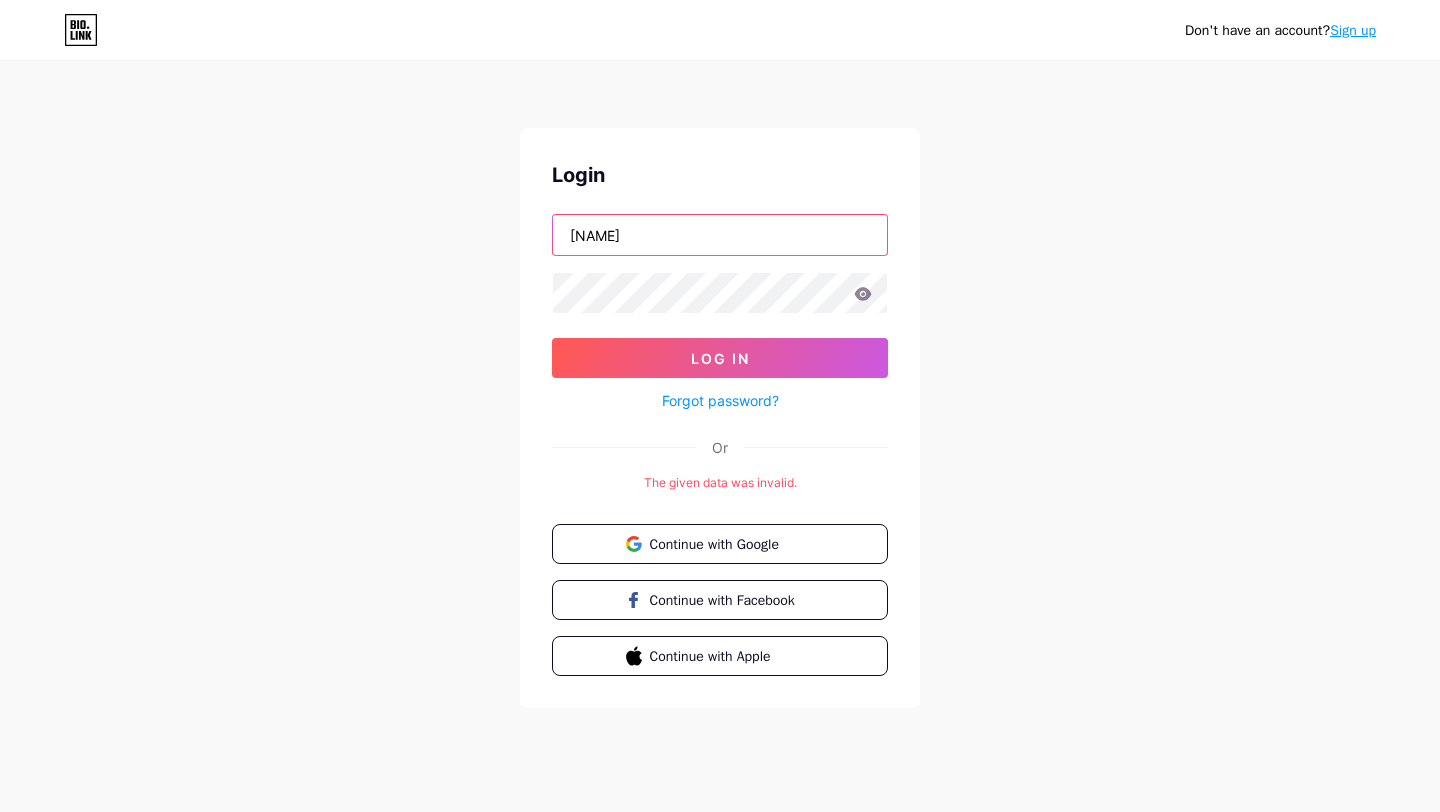 type on "anja" 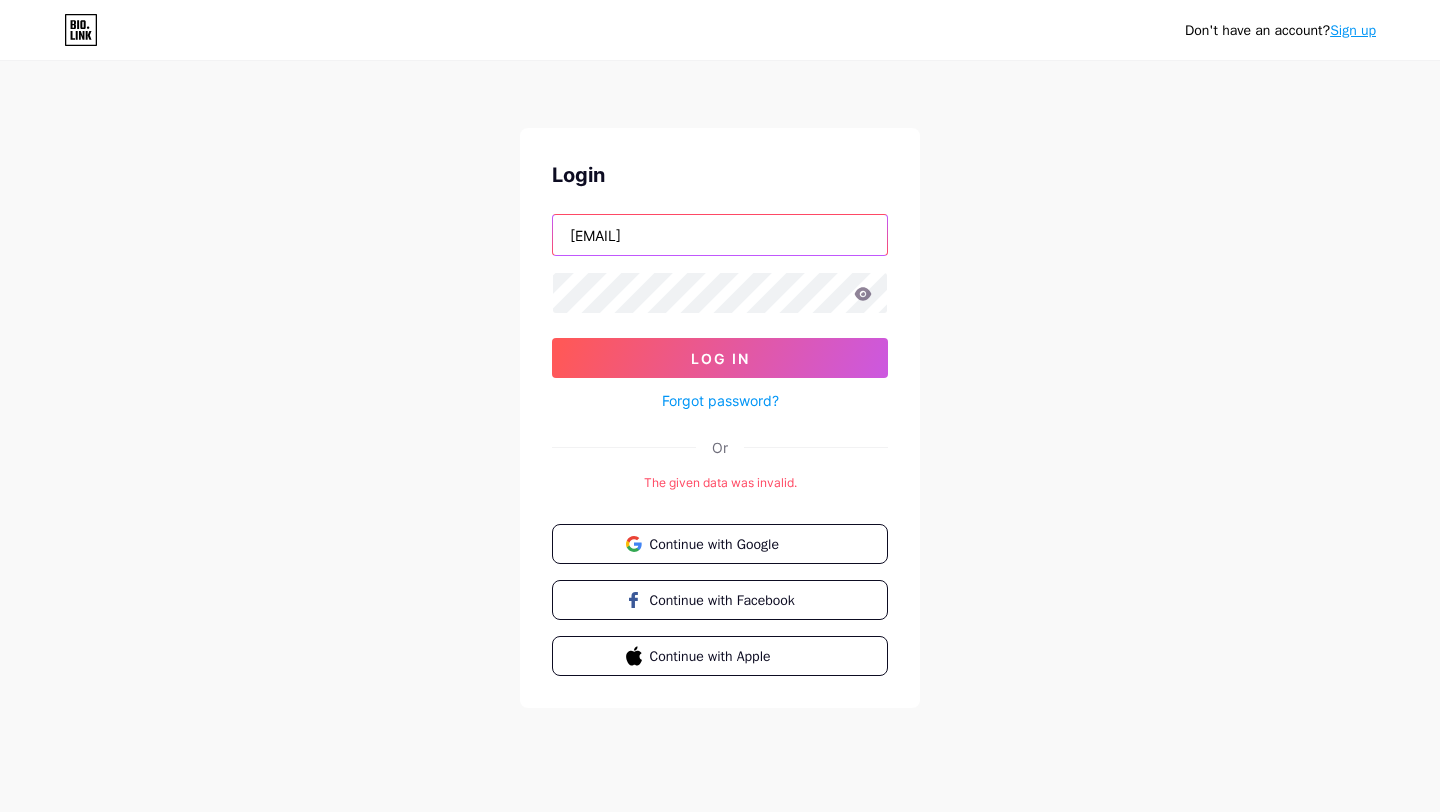 type on "[EMAIL]" 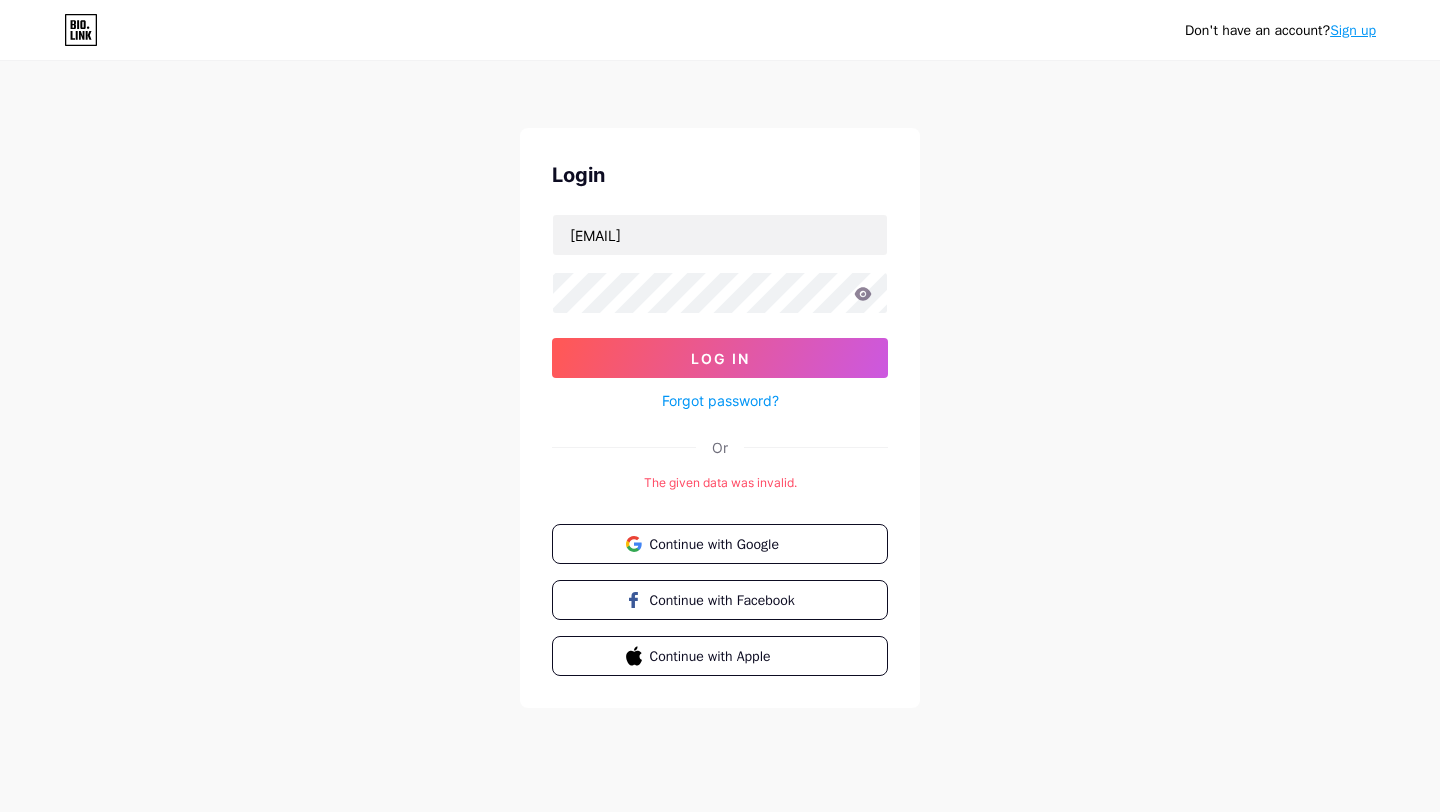 click 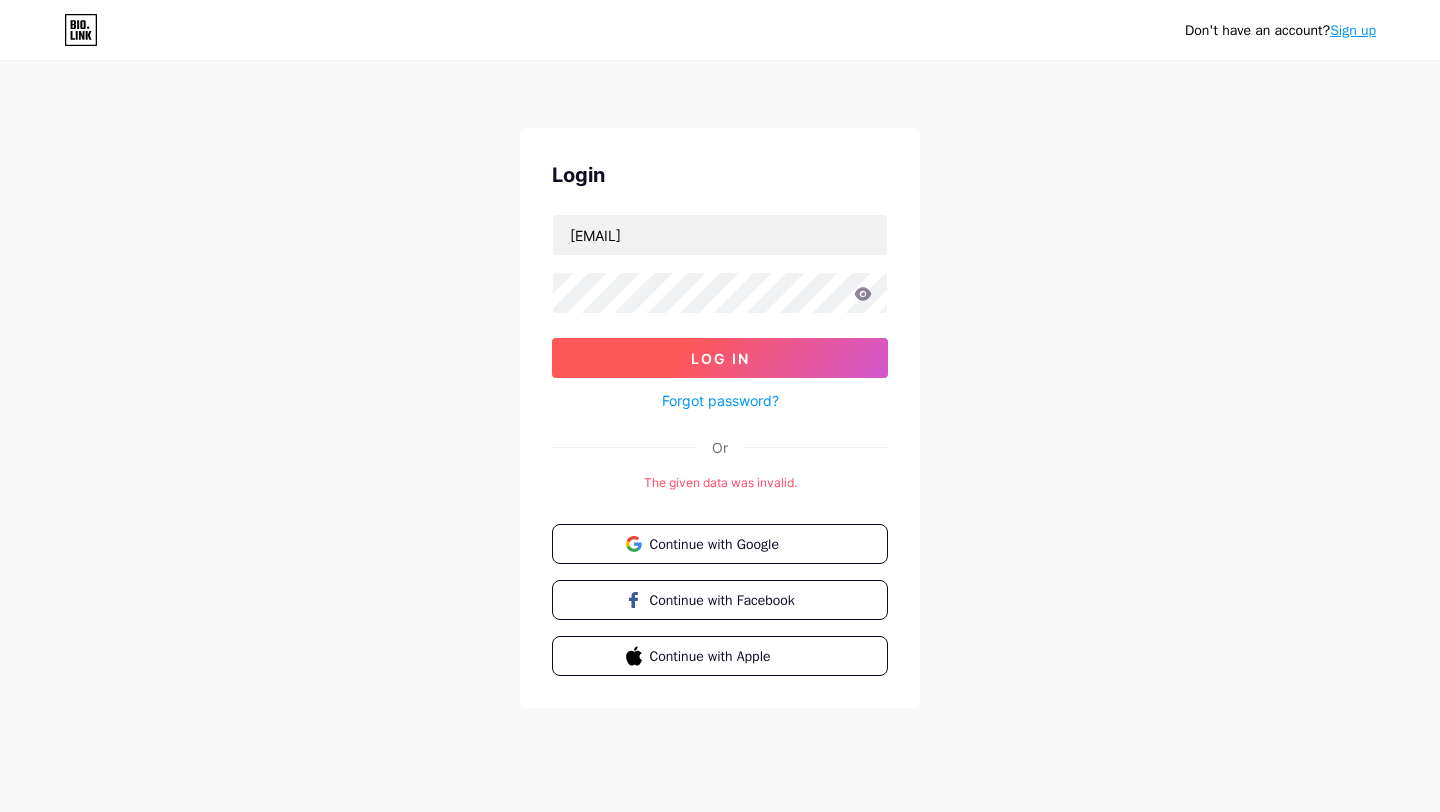 click on "Log In" at bounding box center [720, 358] 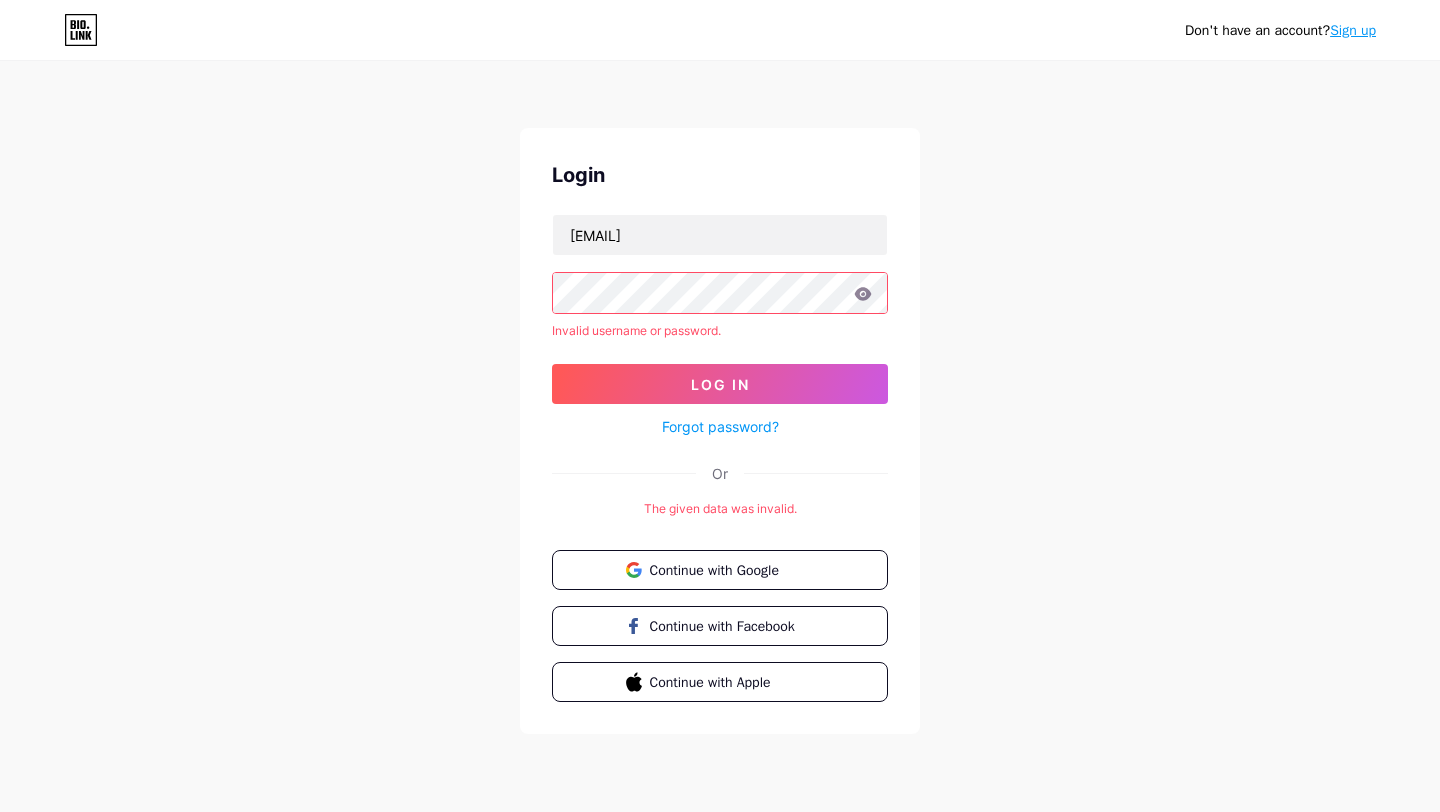 click 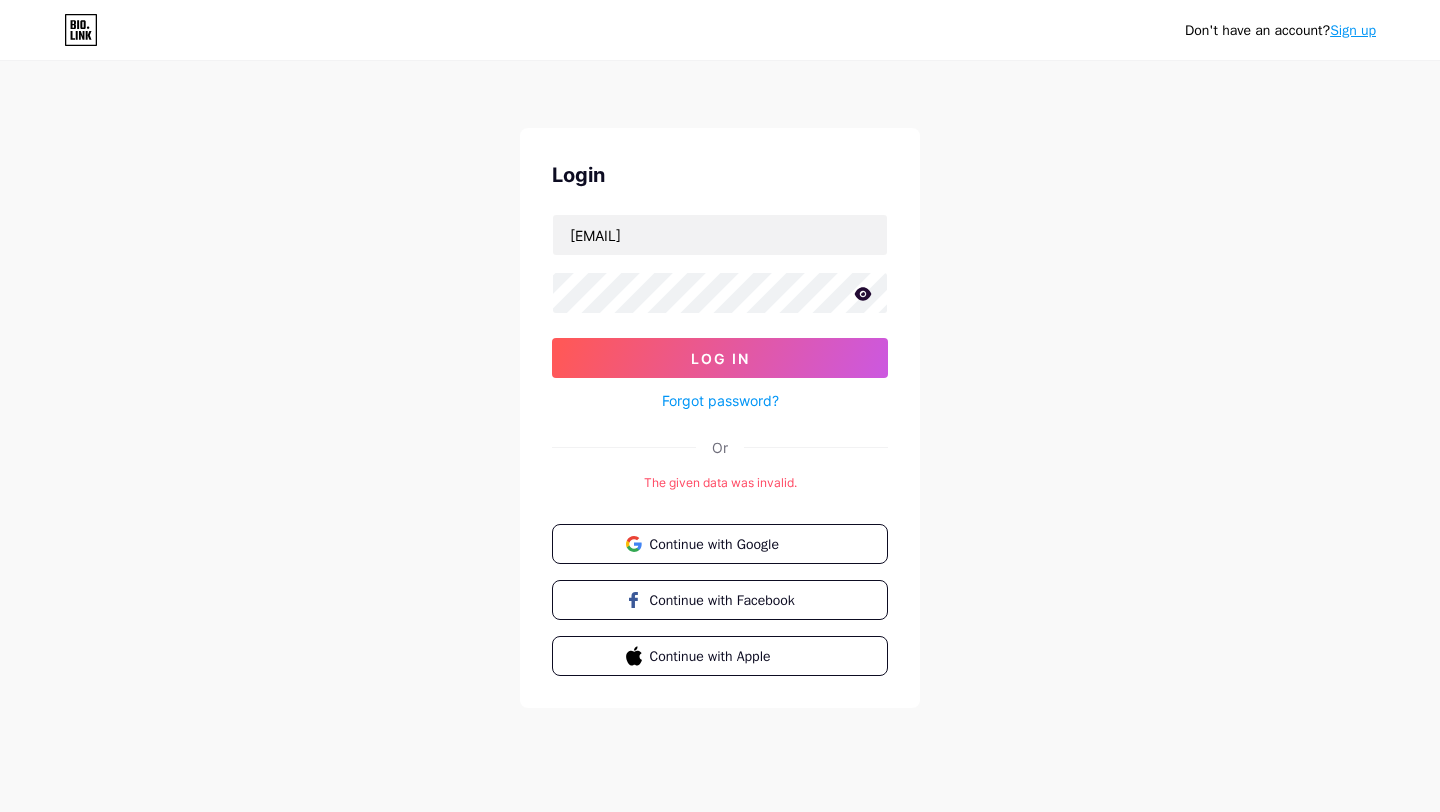 click 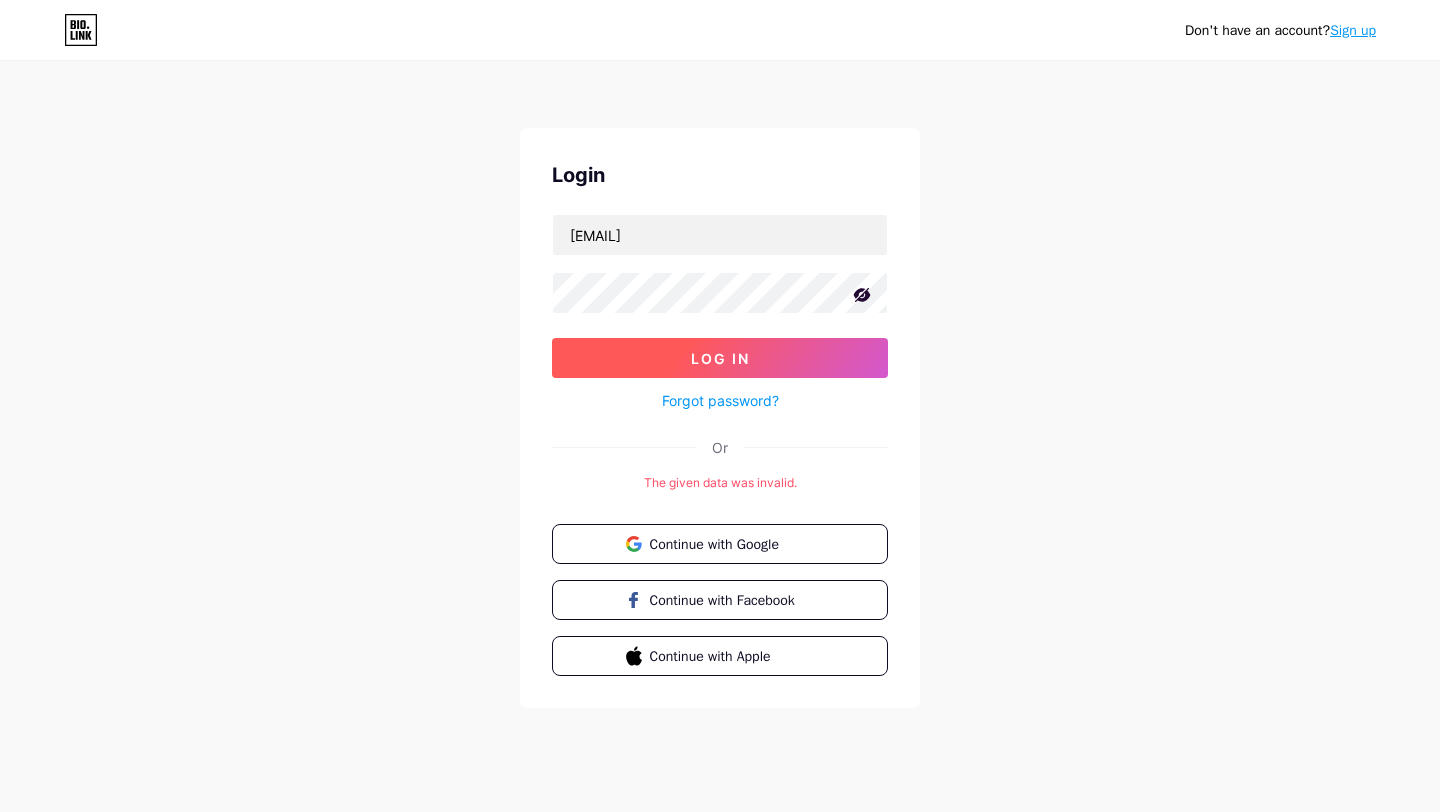 click on "Log In" at bounding box center (720, 358) 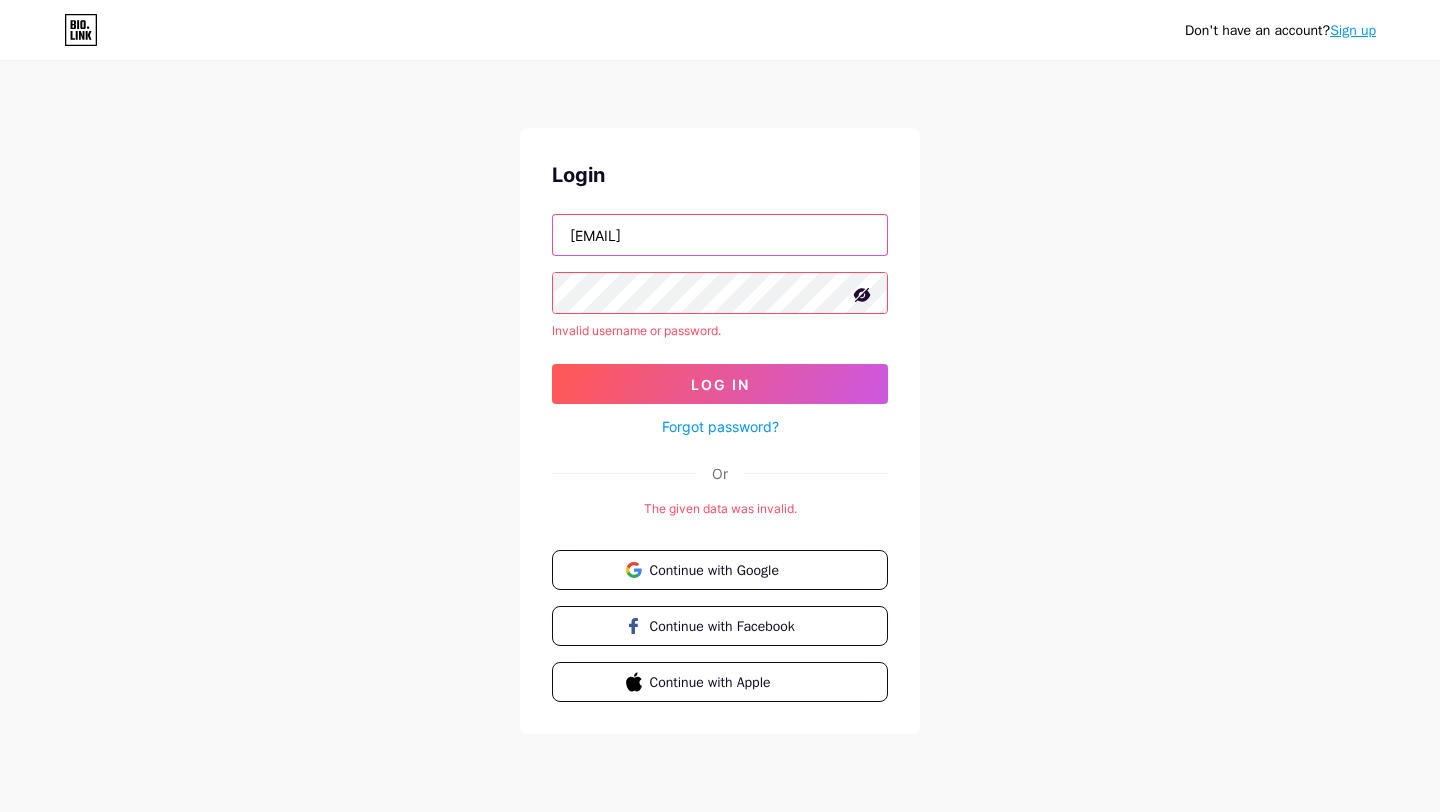 click on "[EMAIL]" at bounding box center (720, 235) 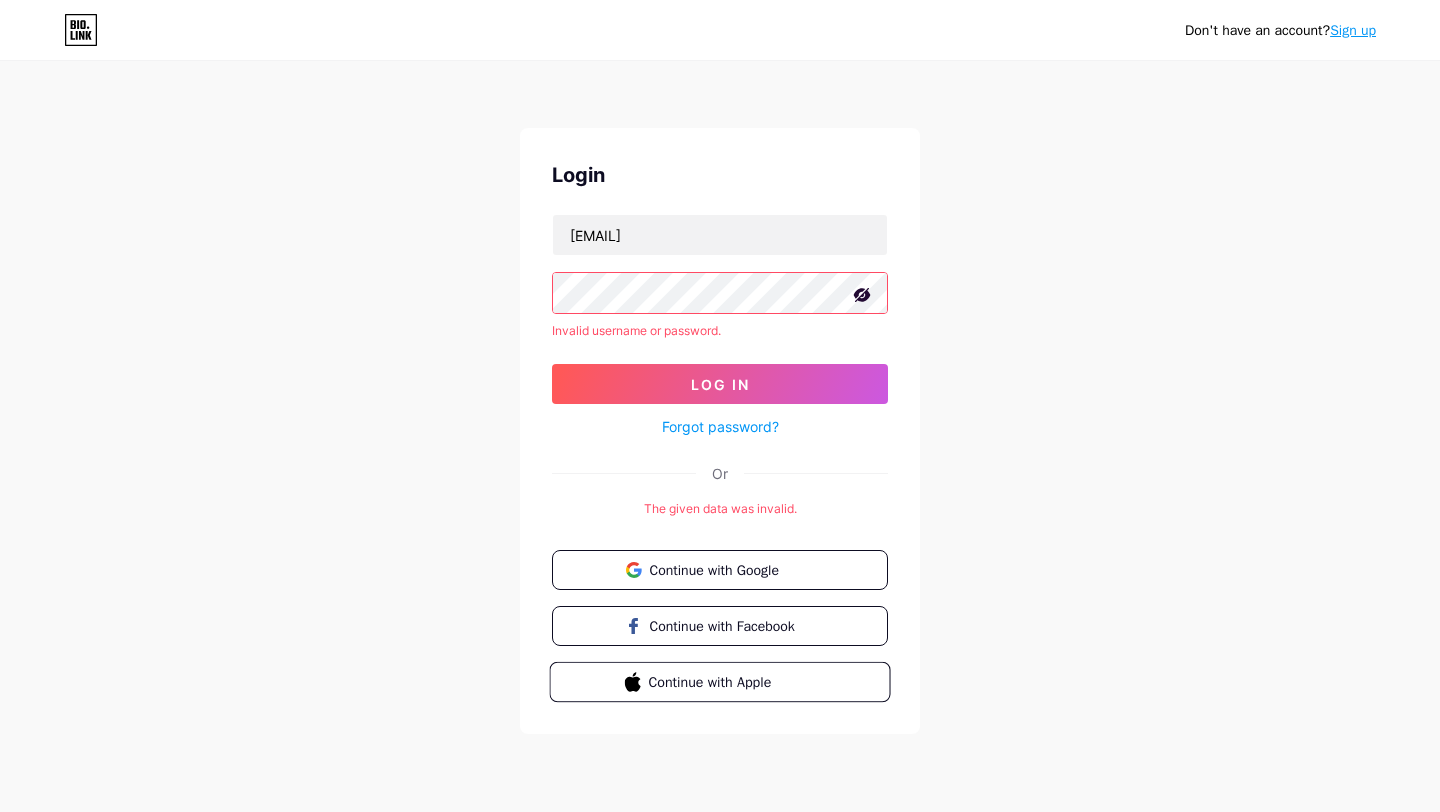 click on "Continue with Apple" at bounding box center [731, 681] 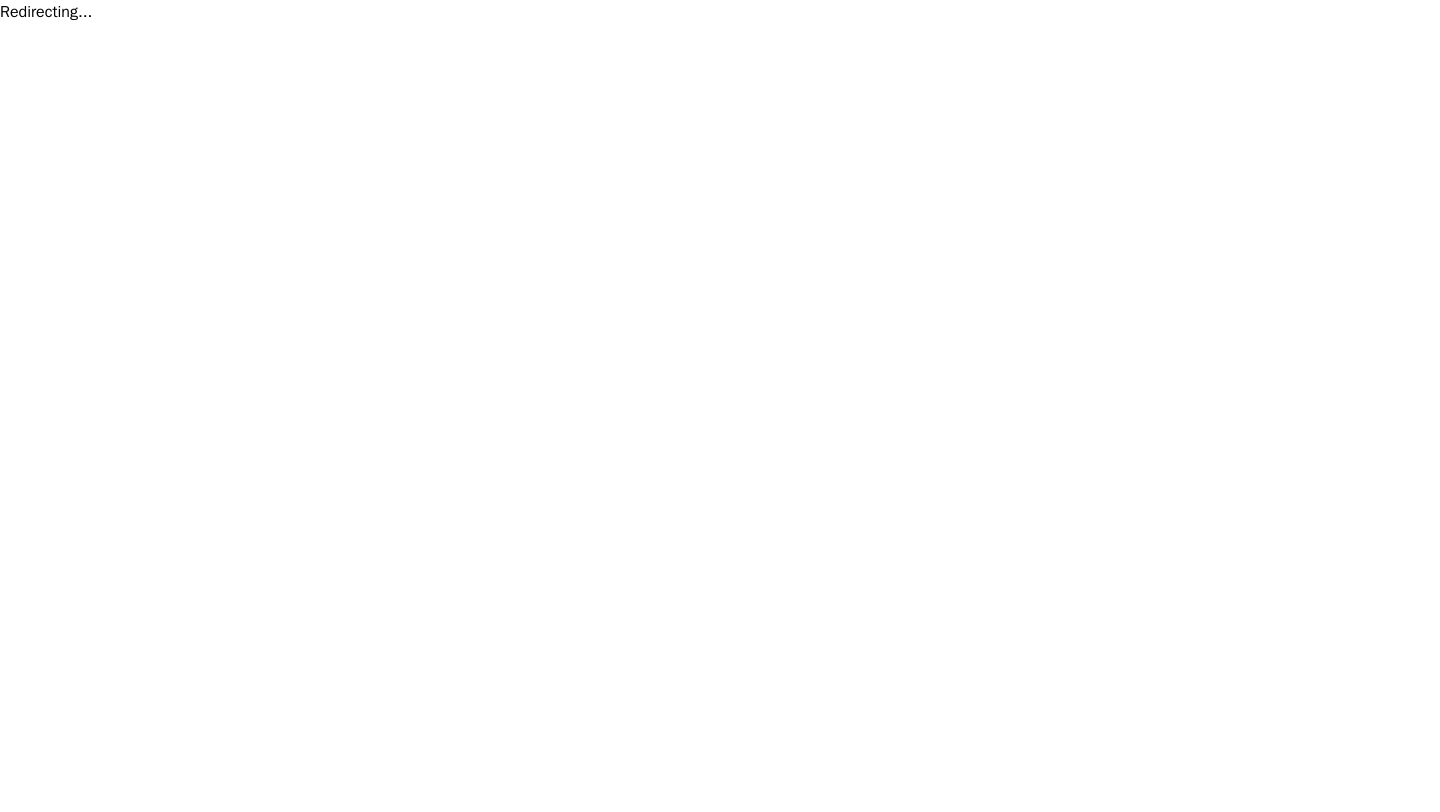 scroll, scrollTop: 0, scrollLeft: 0, axis: both 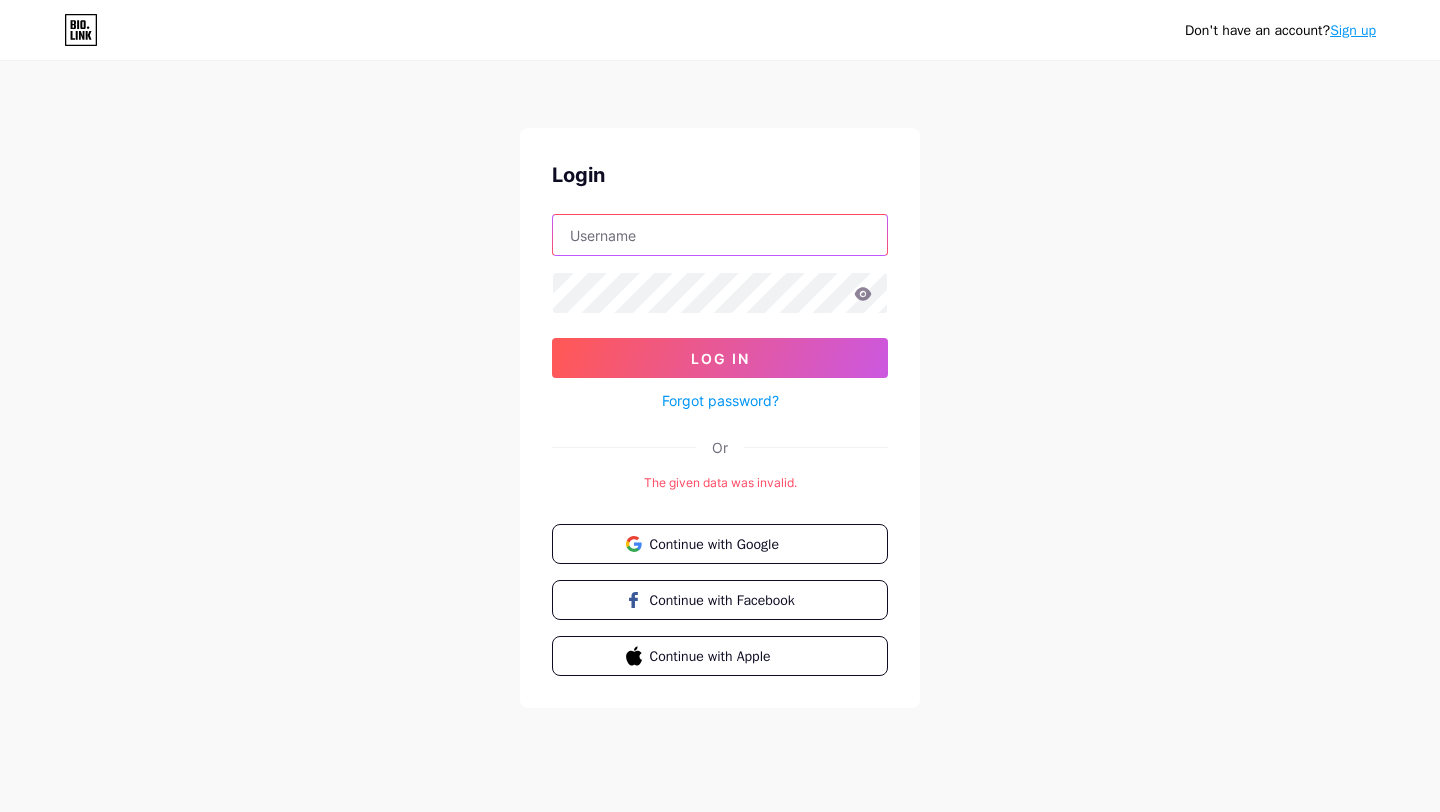 click at bounding box center (720, 235) 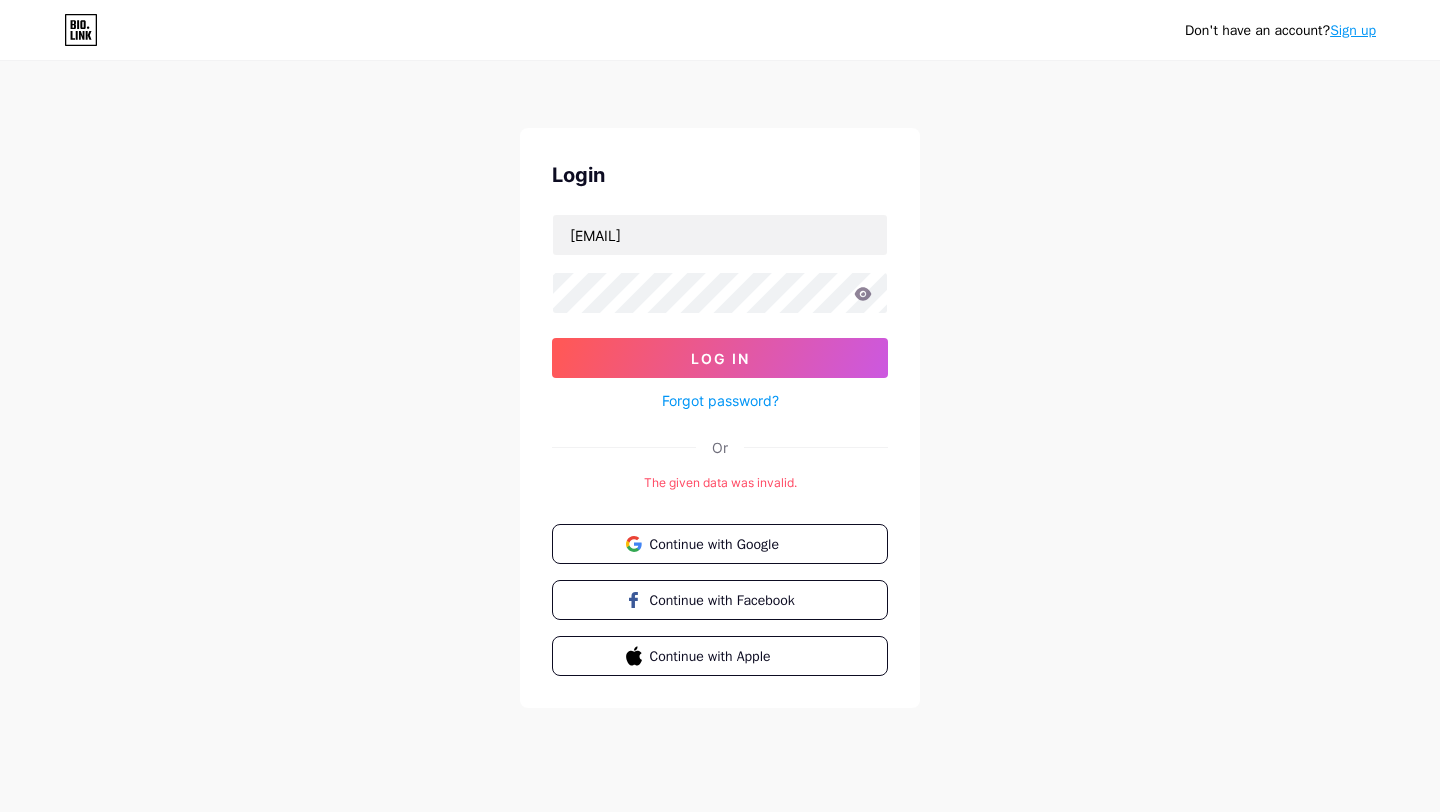click on "[EMAIL] Log In
Forgot password?" at bounding box center (720, 313) 